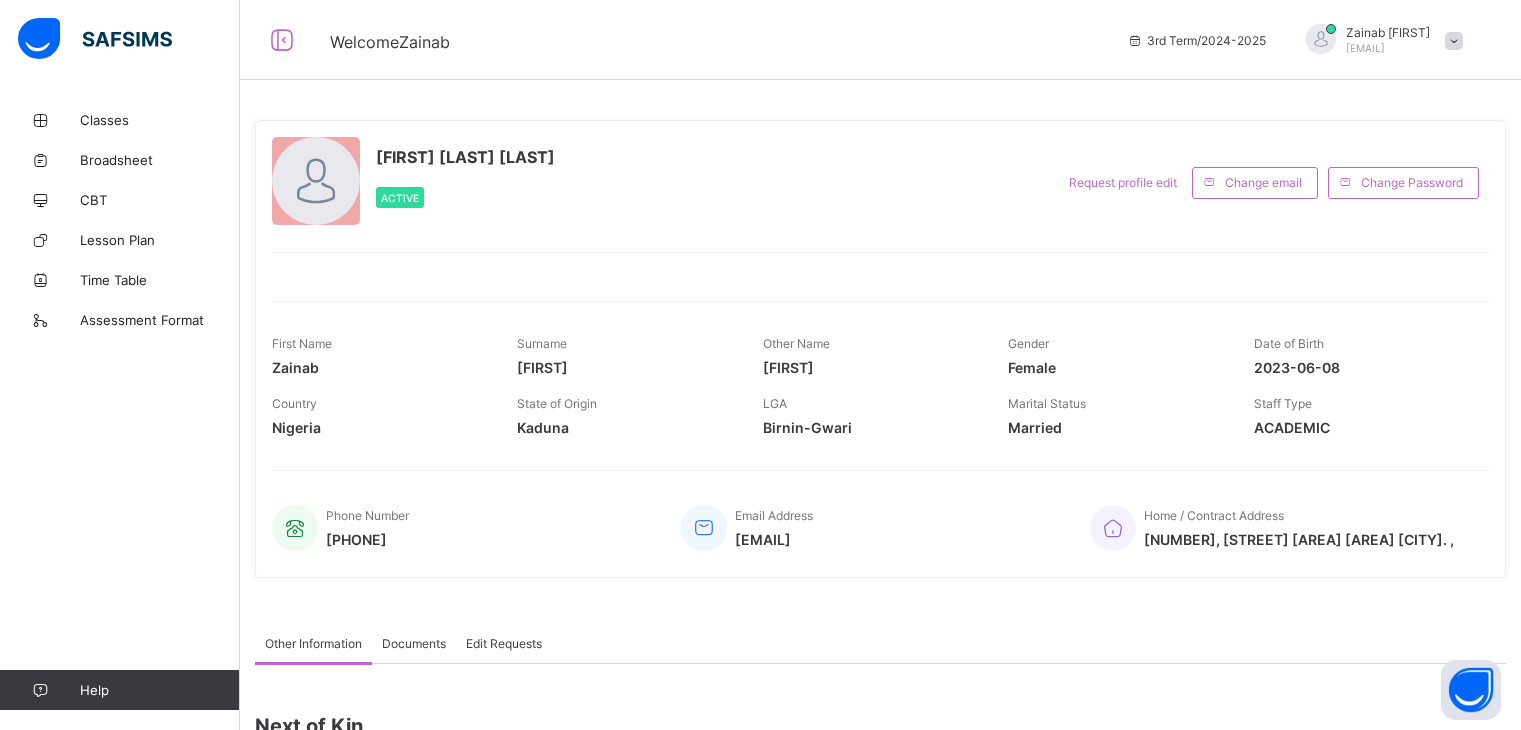 scroll, scrollTop: 0, scrollLeft: 0, axis: both 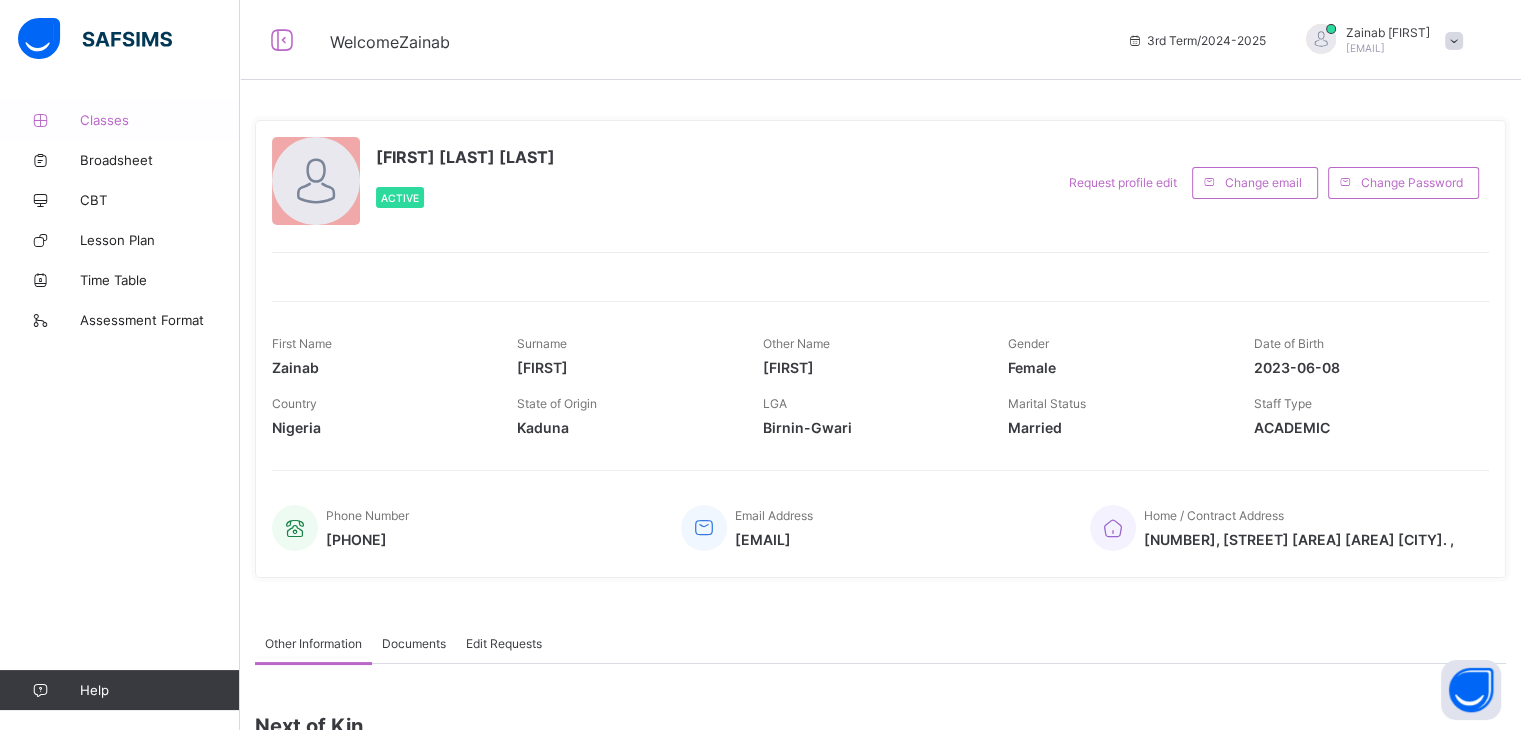 click on "Classes" at bounding box center [160, 120] 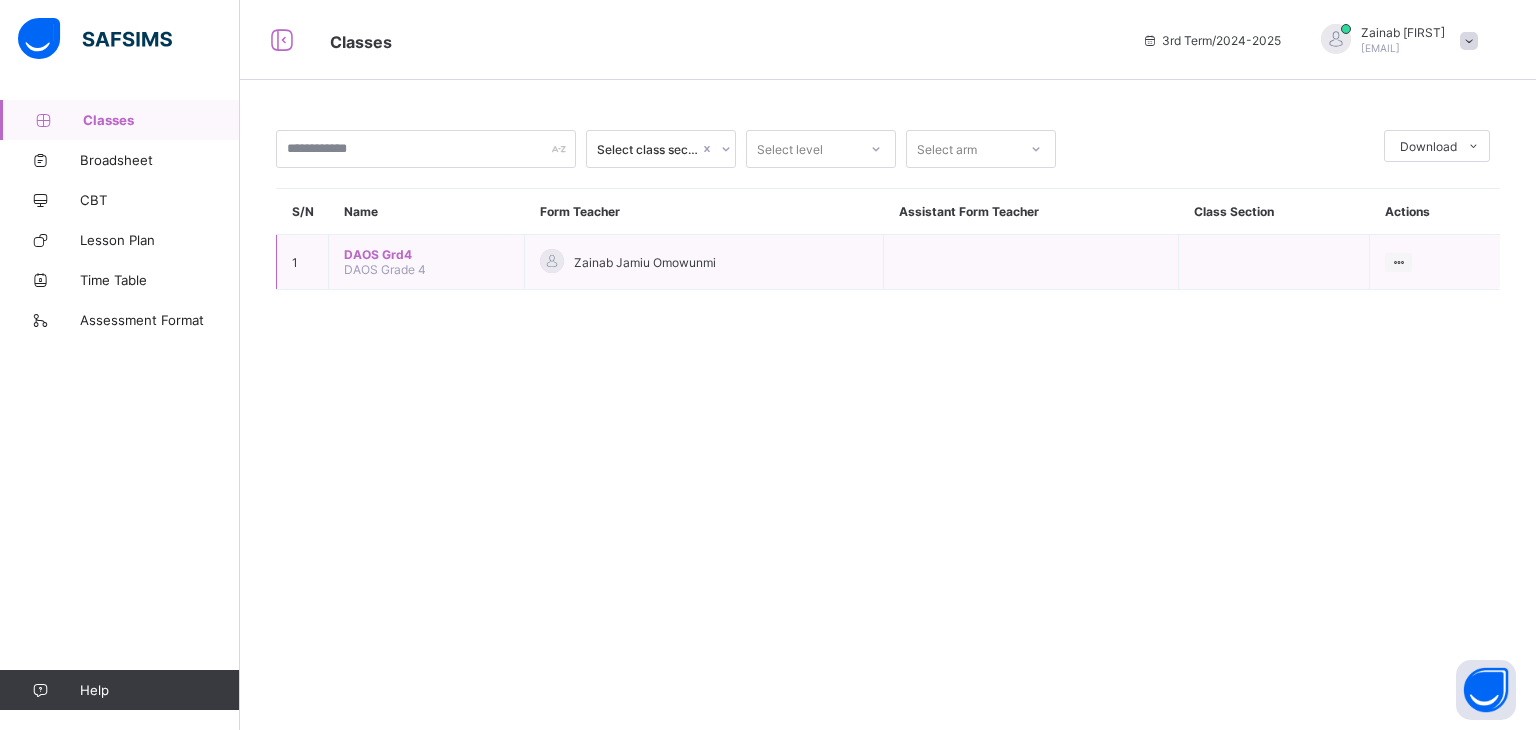 click on "DAOS Grd4" at bounding box center (426, 254) 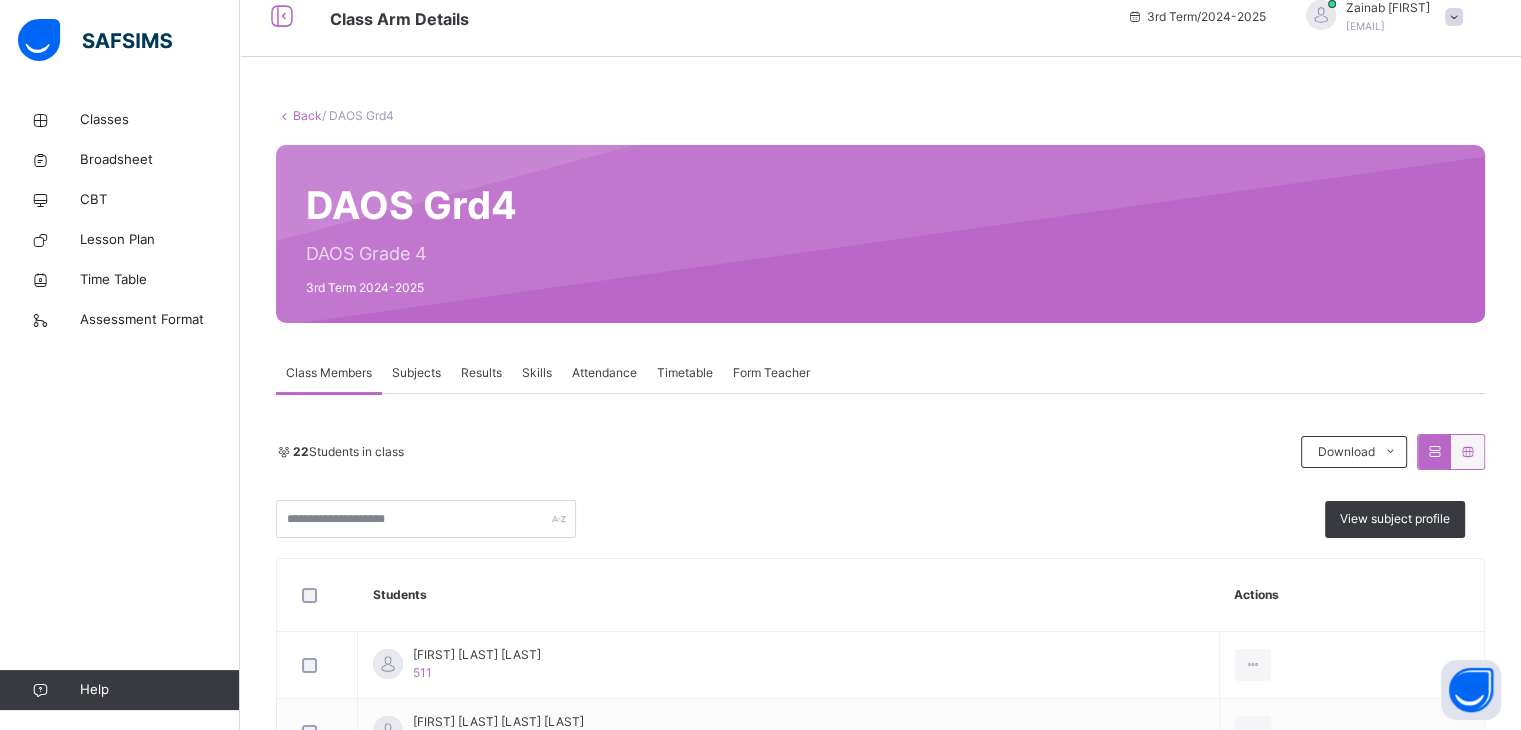 scroll, scrollTop: 0, scrollLeft: 0, axis: both 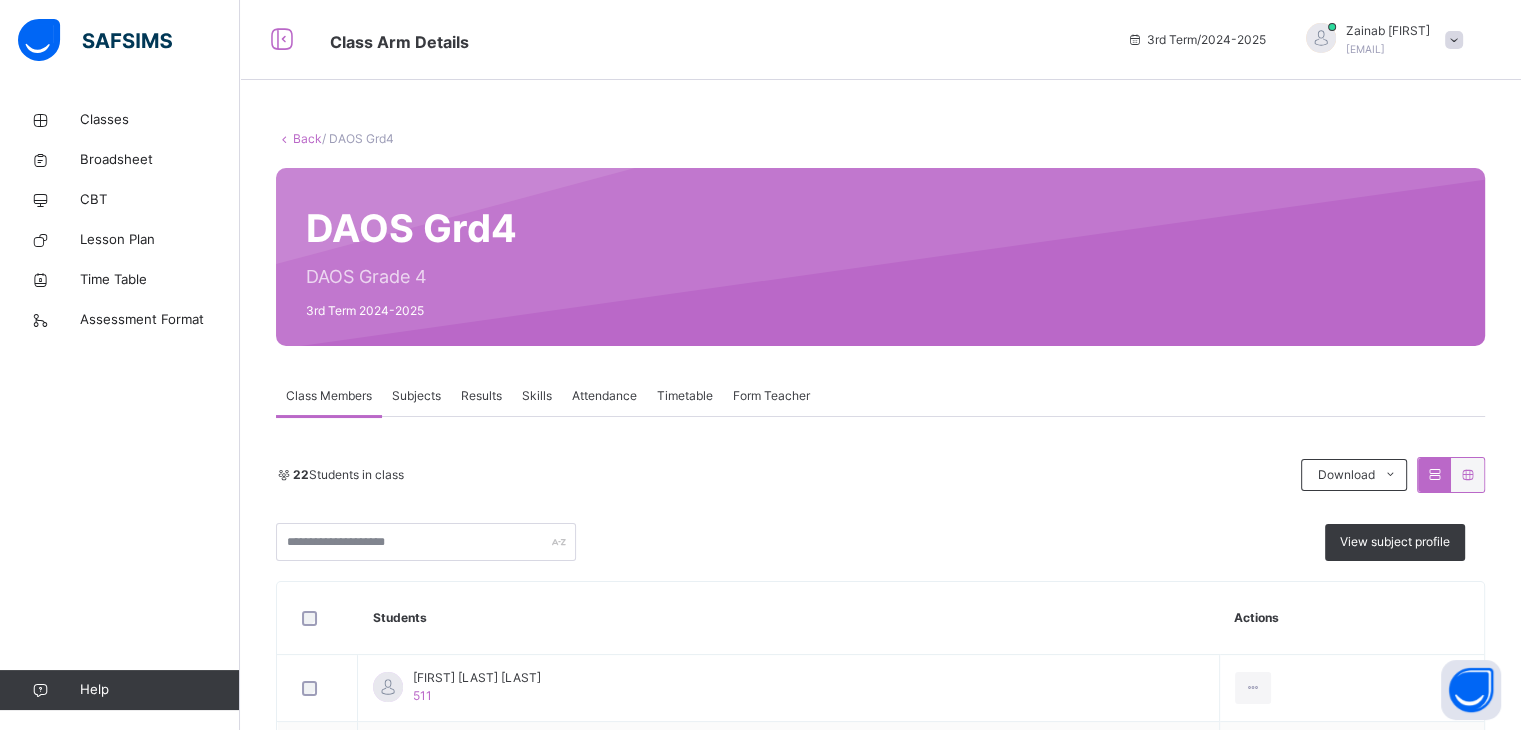 click on "Skills" at bounding box center [537, 396] 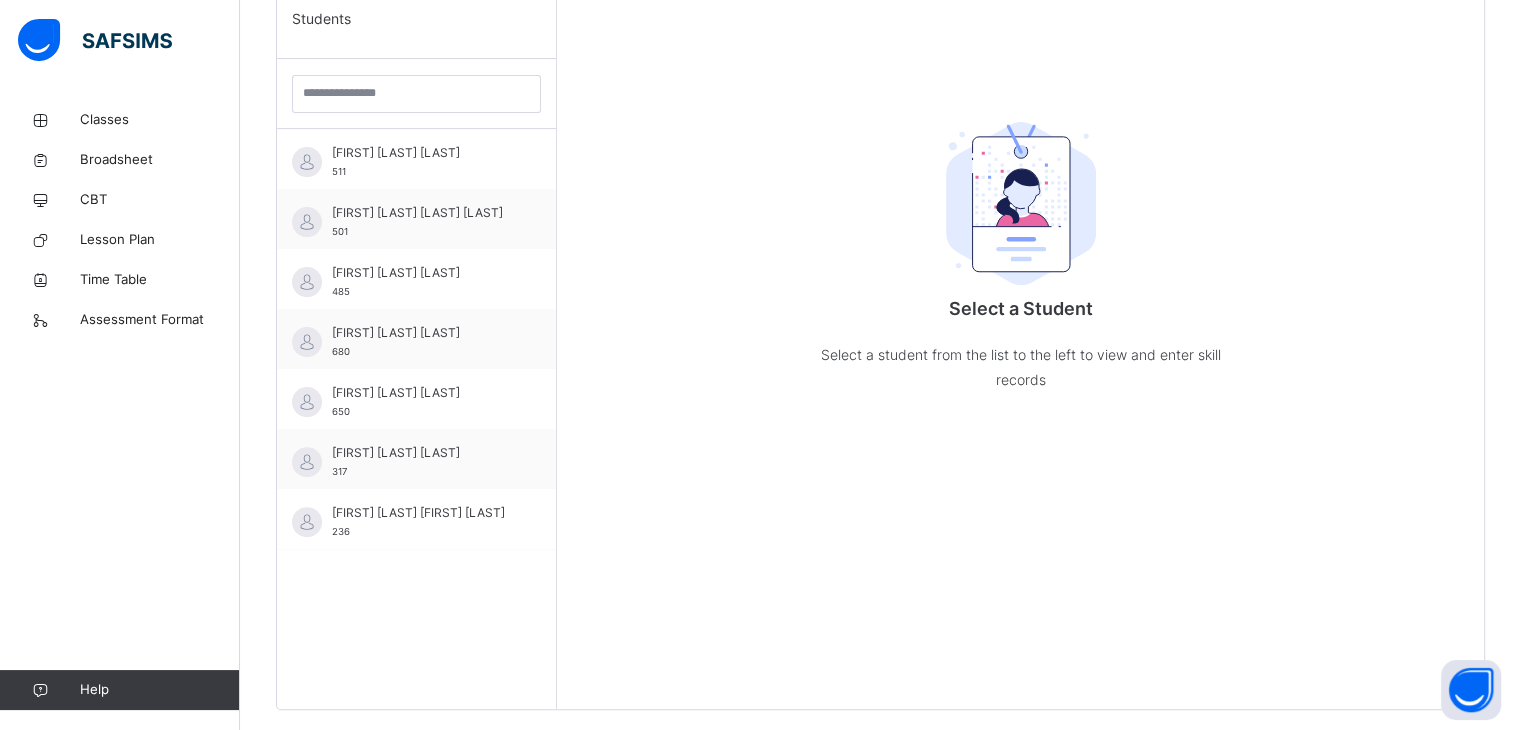 scroll, scrollTop: 566, scrollLeft: 0, axis: vertical 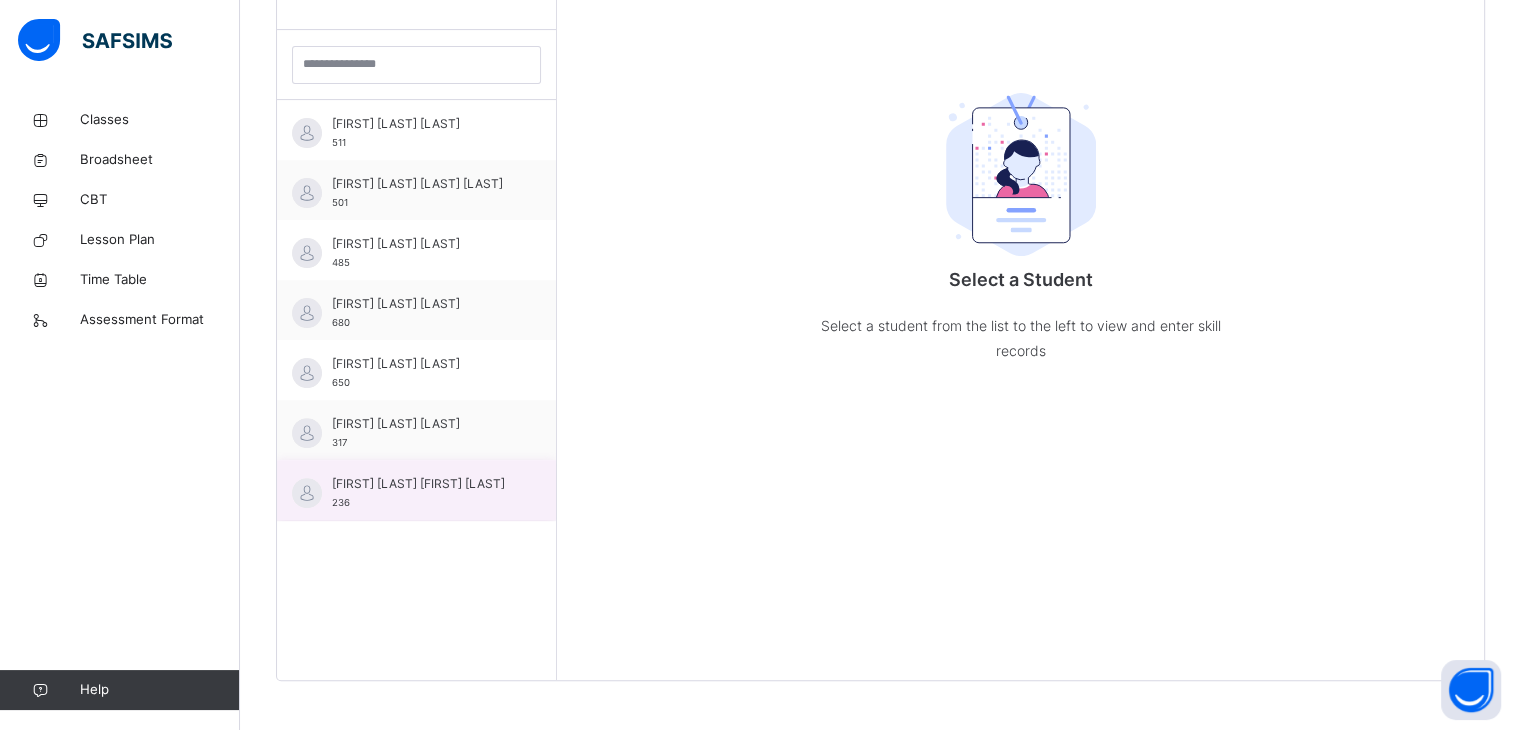click on "[FIRST] [LAST] [FIRST] [LAST]" at bounding box center [421, 484] 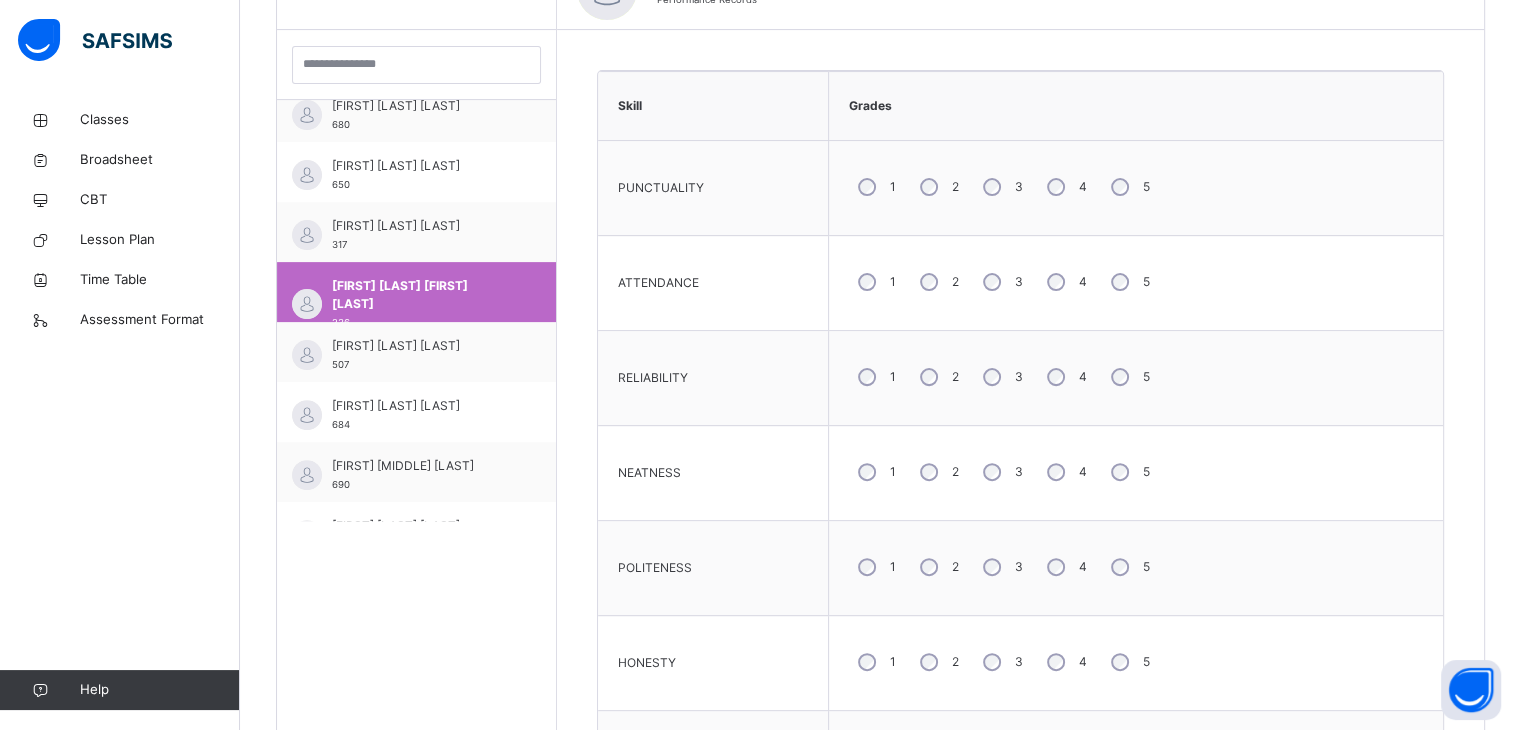 scroll, scrollTop: 240, scrollLeft: 0, axis: vertical 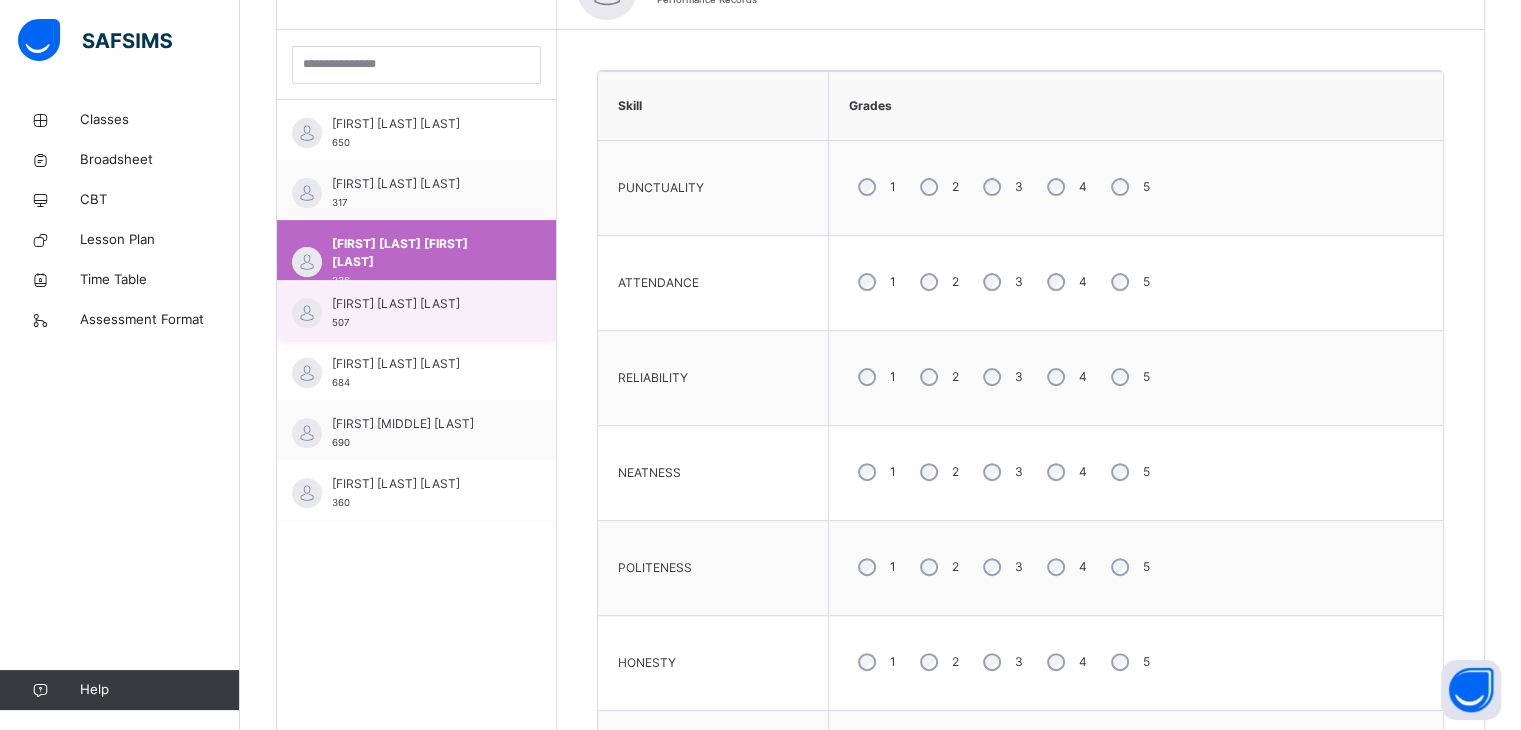 click on "[FIRST] [LAST] [LAST]" at bounding box center [421, 304] 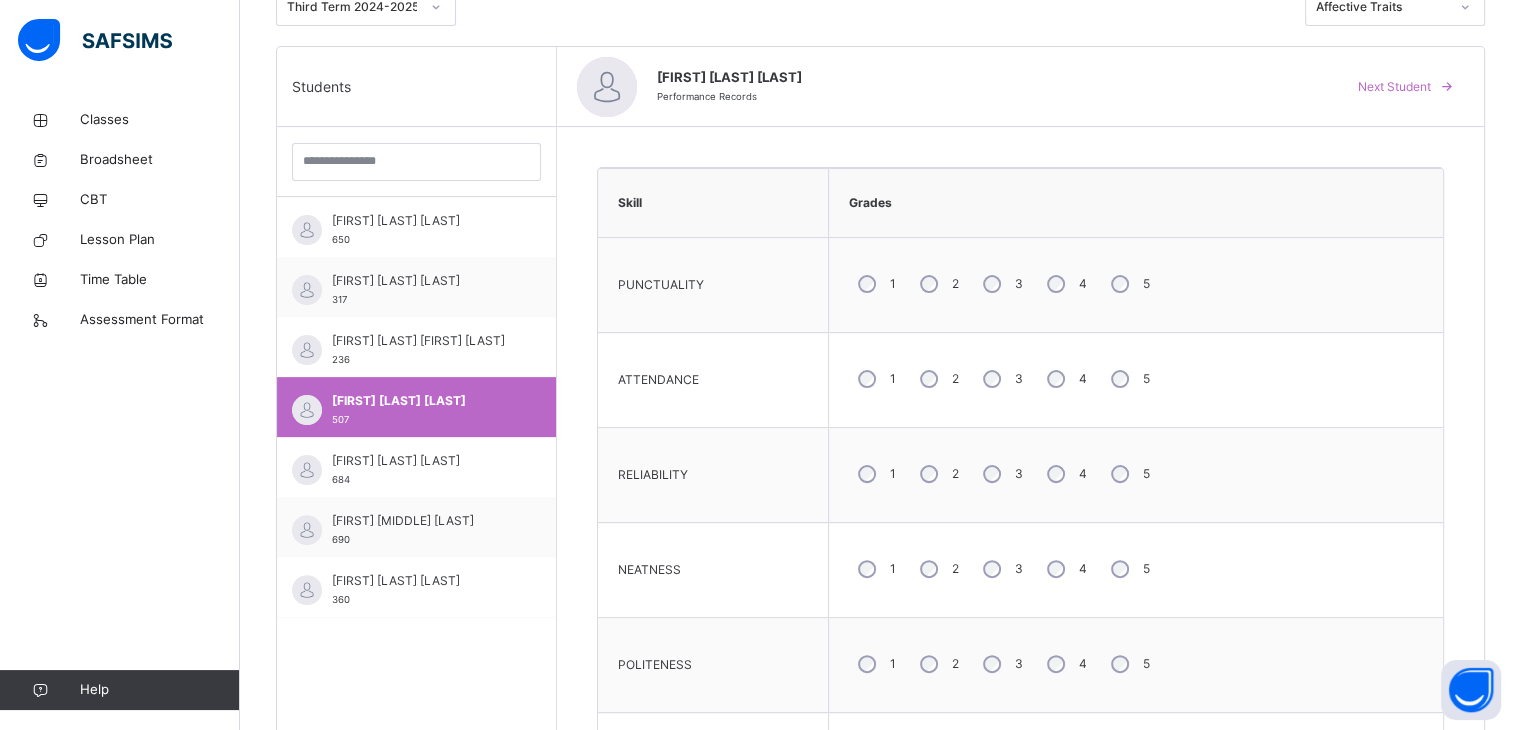 scroll, scrollTop: 454, scrollLeft: 0, axis: vertical 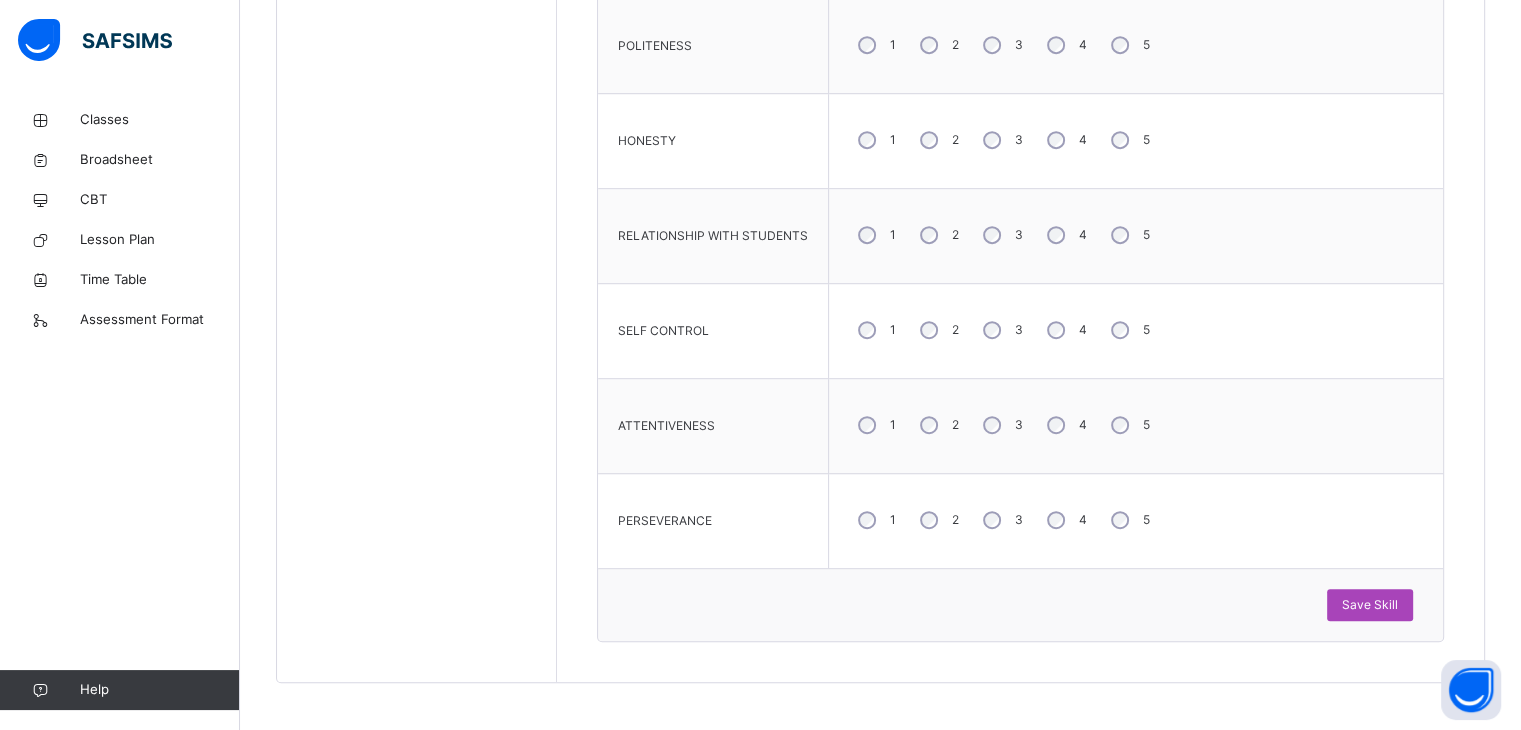 click on "Save Skill" at bounding box center [1370, 605] 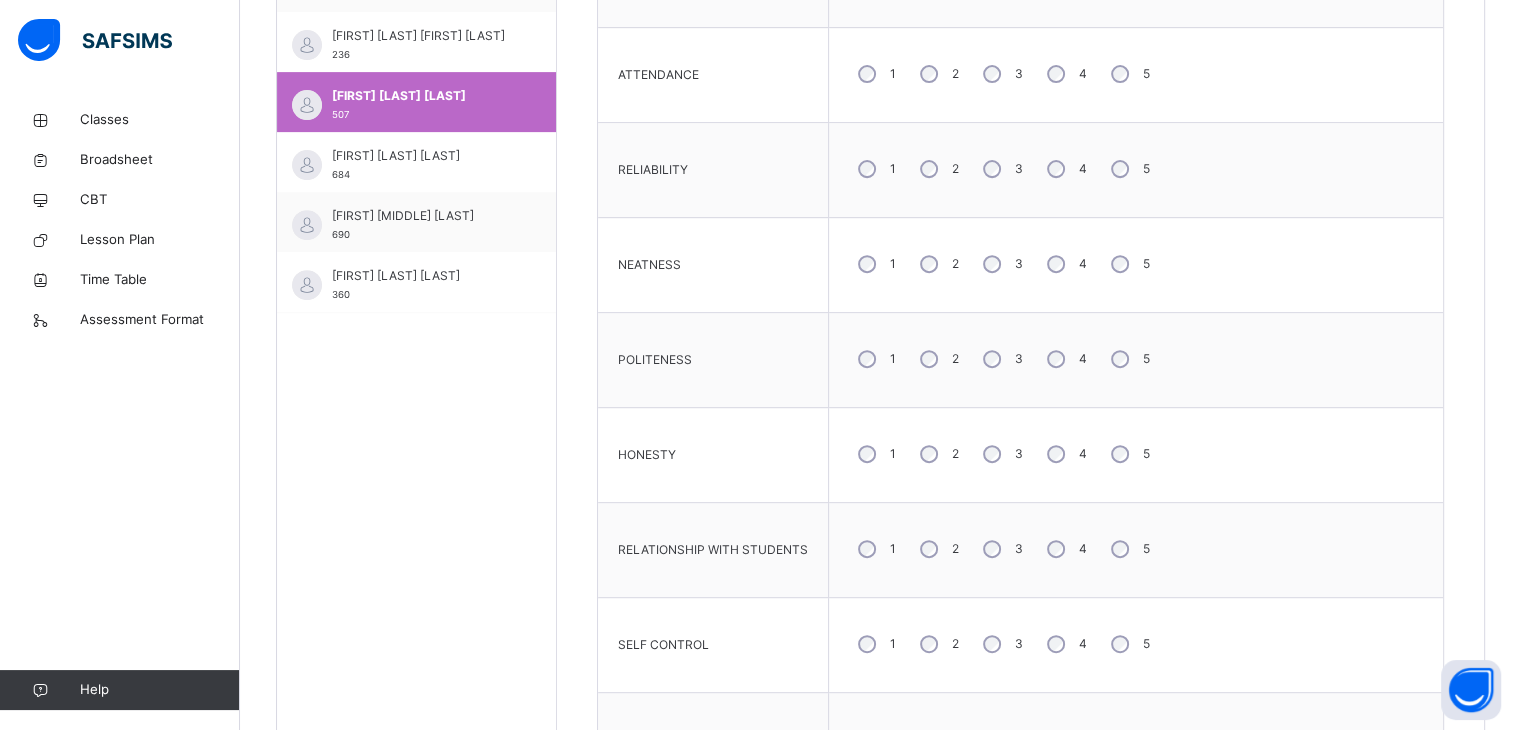 scroll, scrollTop: 766, scrollLeft: 0, axis: vertical 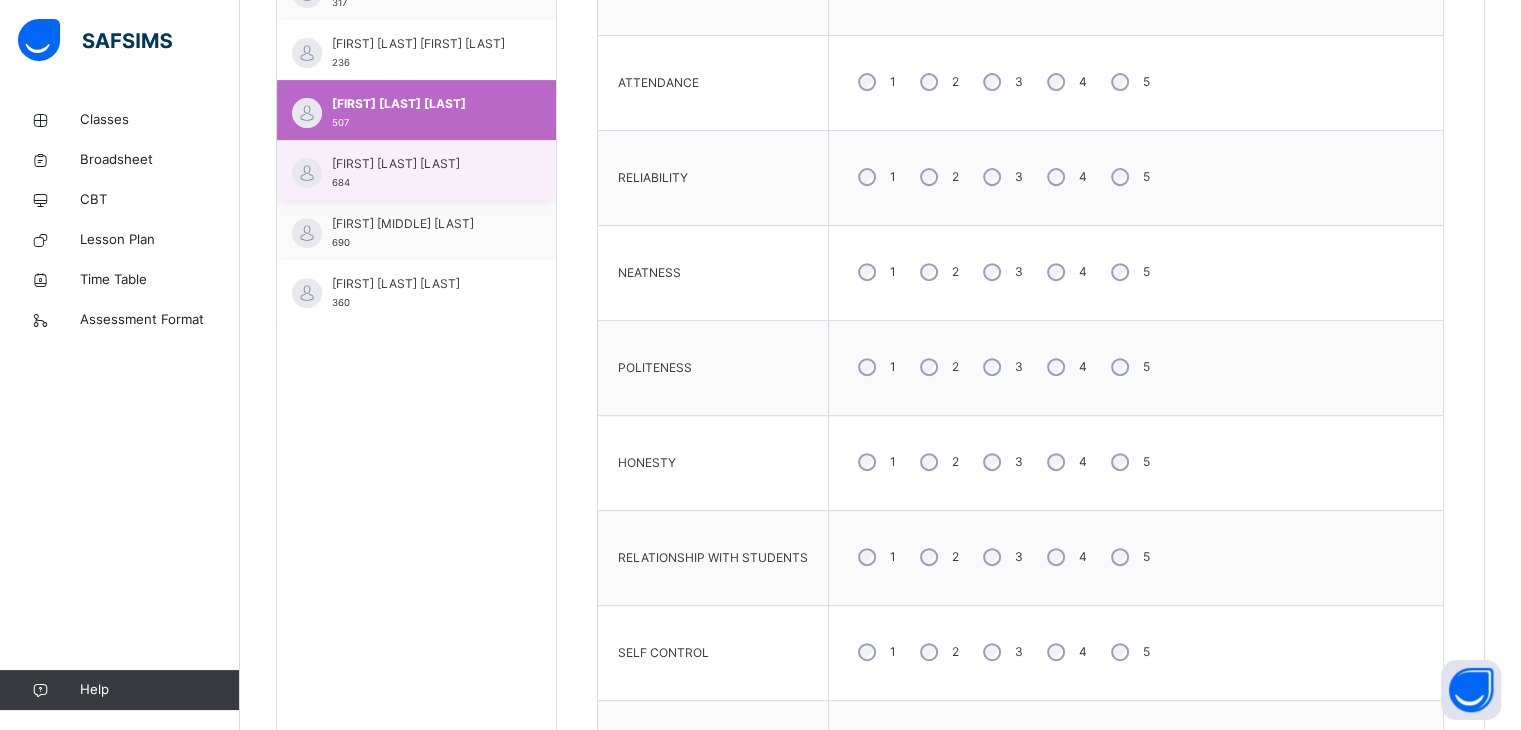 click on "[FIRST] [LAST] [LAST]" at bounding box center (421, 164) 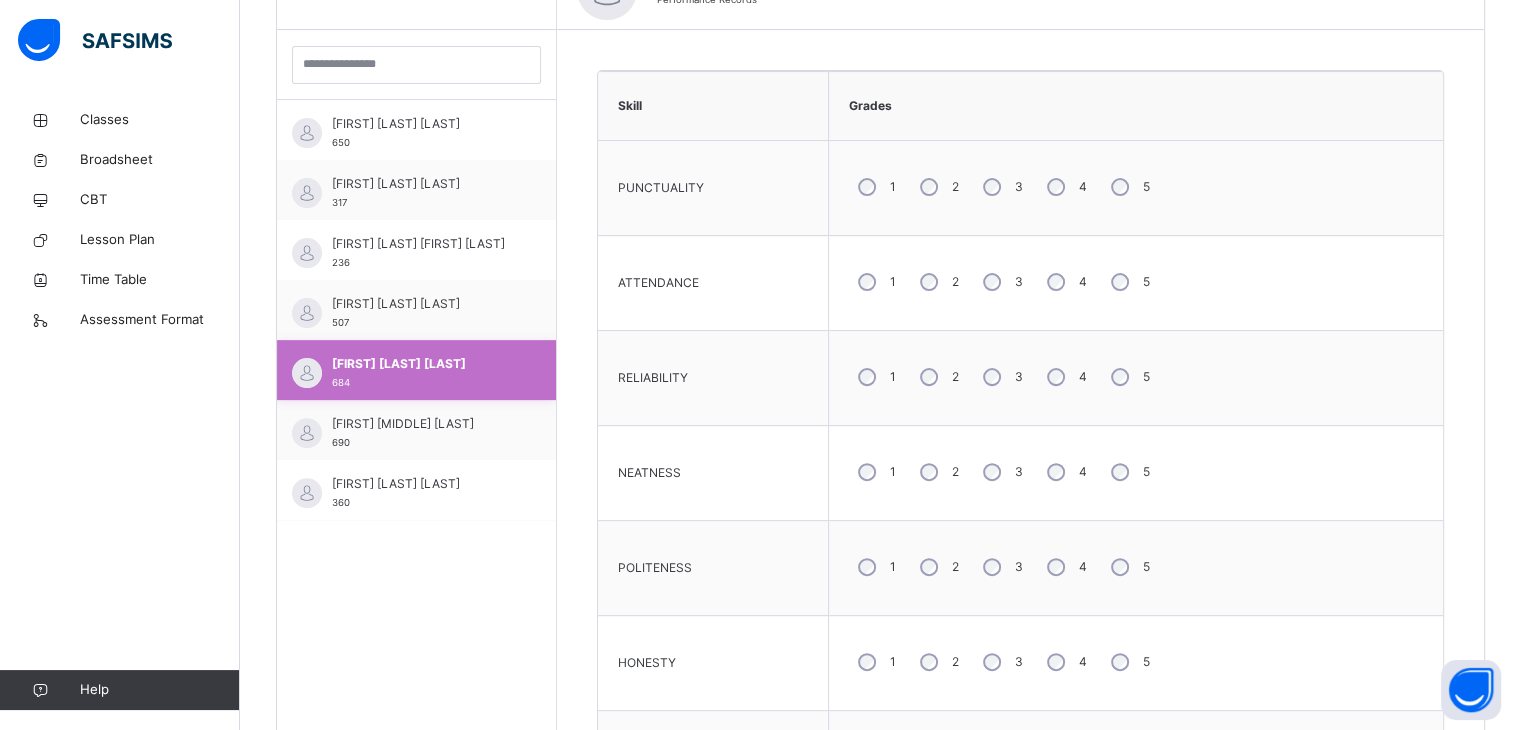 scroll, scrollTop: 766, scrollLeft: 0, axis: vertical 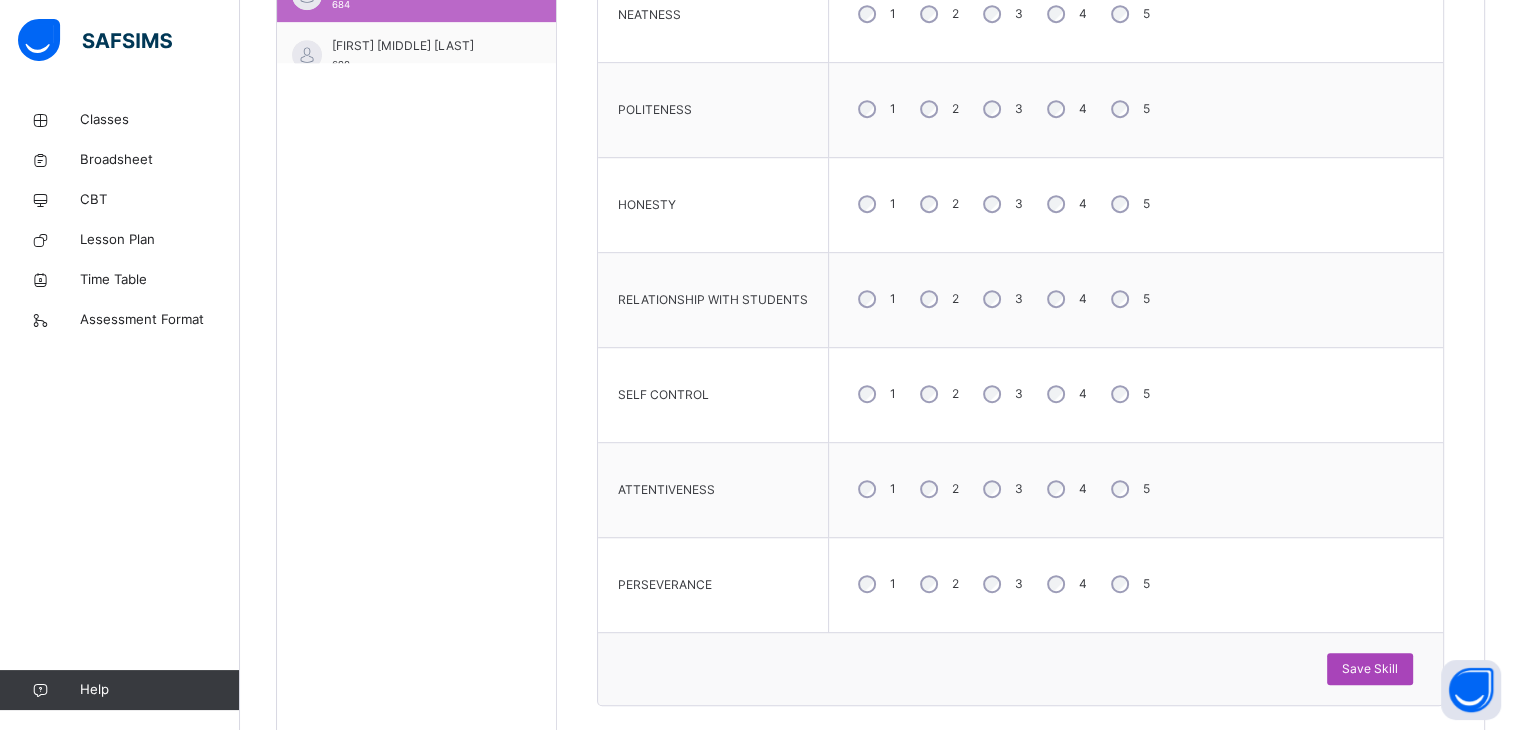 click on "Save Skill" at bounding box center (1370, 669) 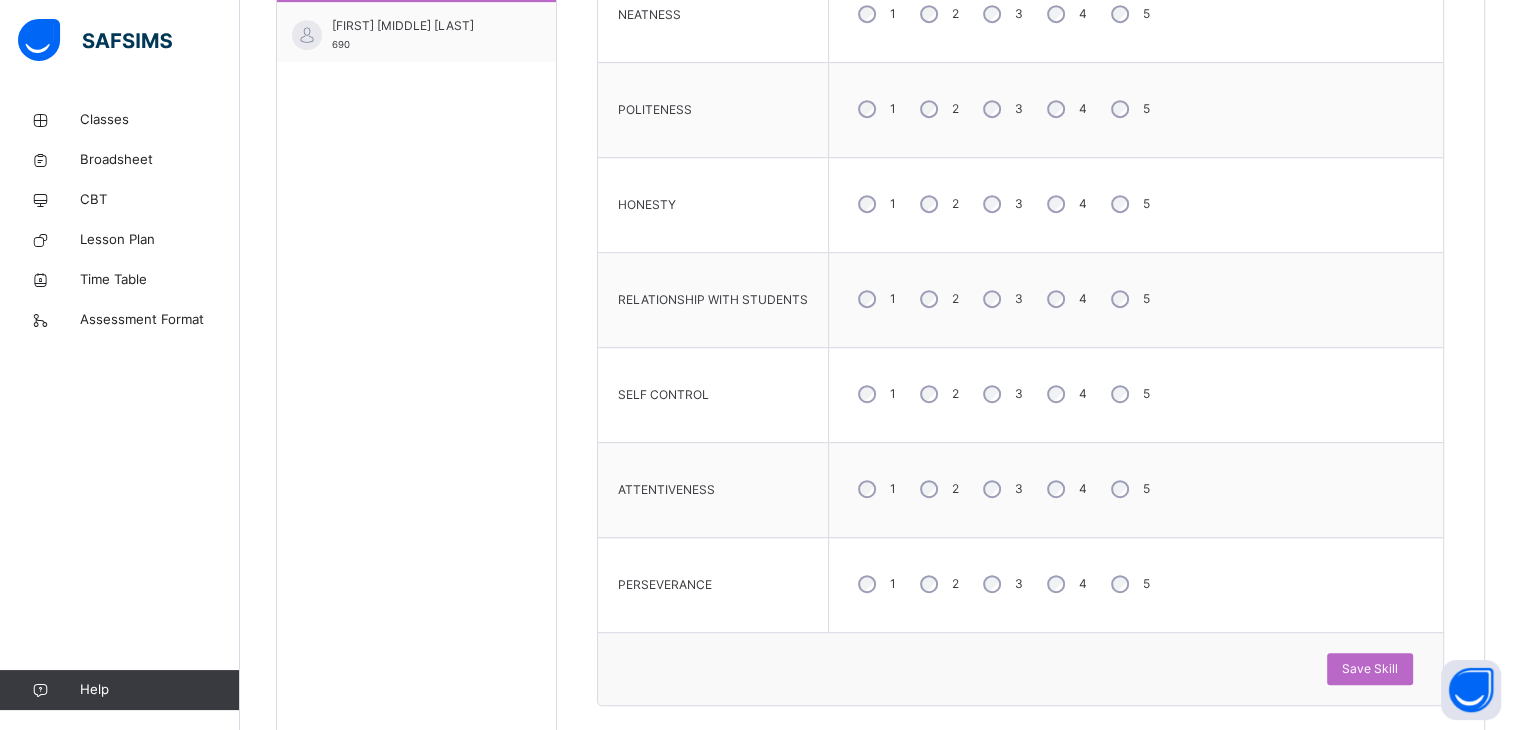 scroll, scrollTop: 200, scrollLeft: 0, axis: vertical 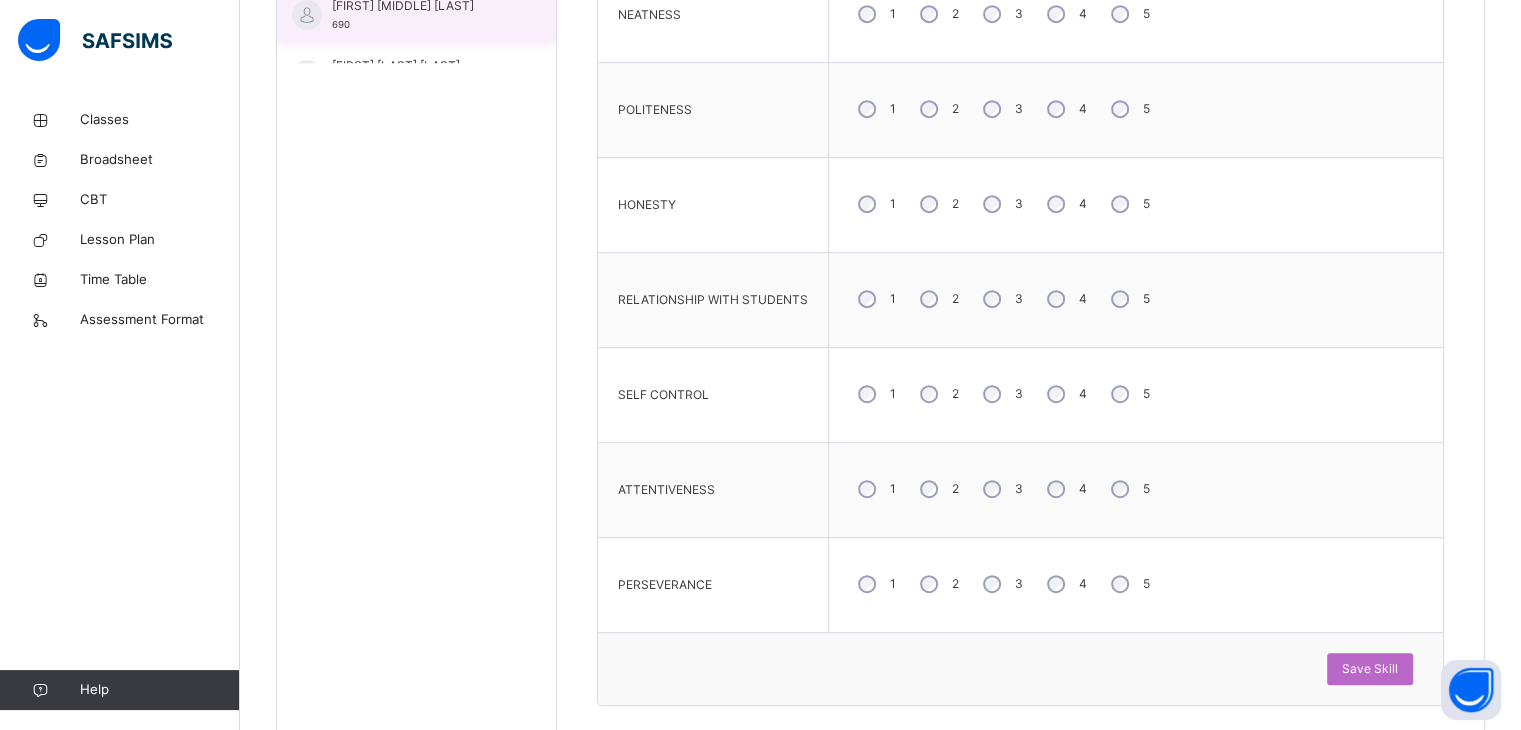 click on "[FIRST] [MIDDLE] [LAST] [NUMBER]" at bounding box center [421, 15] 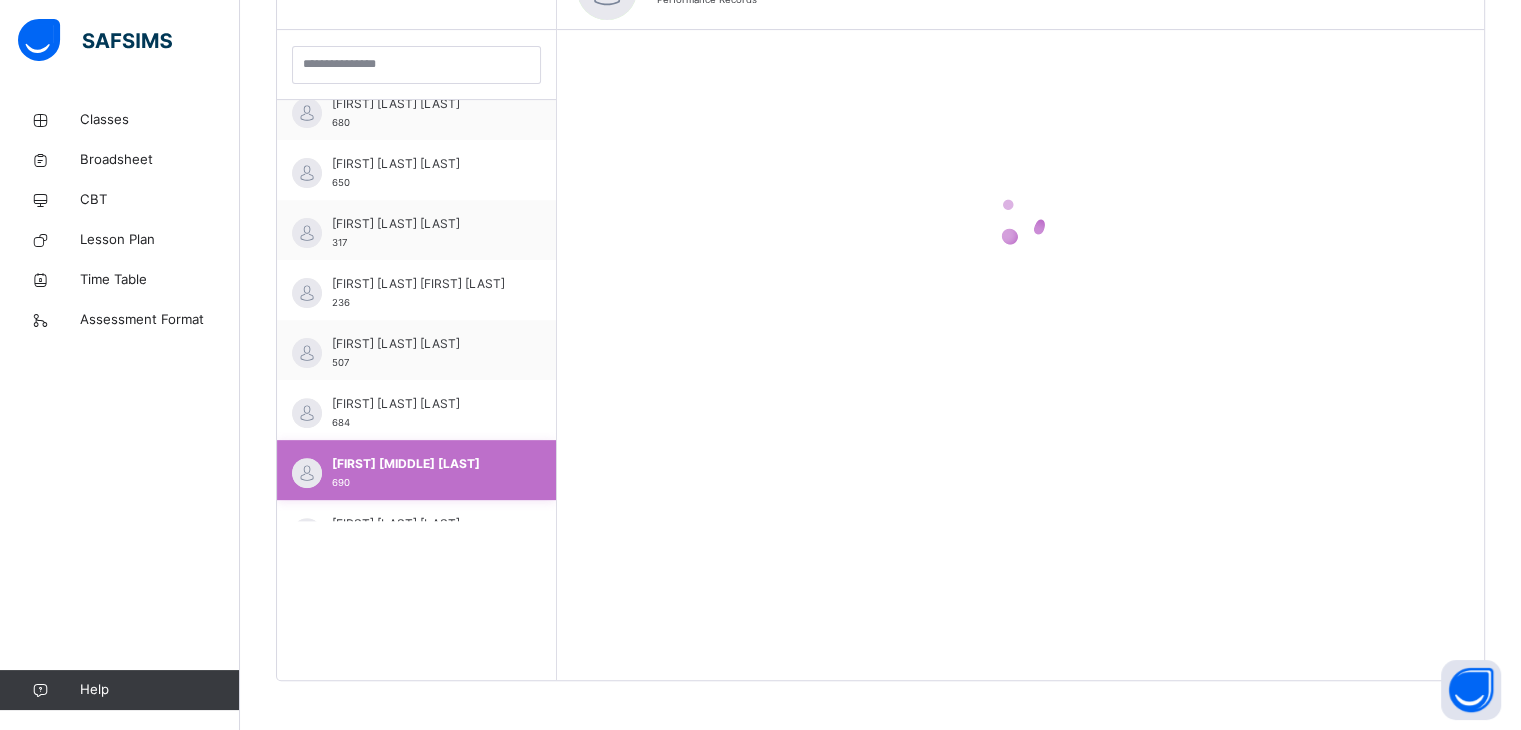 scroll, scrollTop: 1024, scrollLeft: 0, axis: vertical 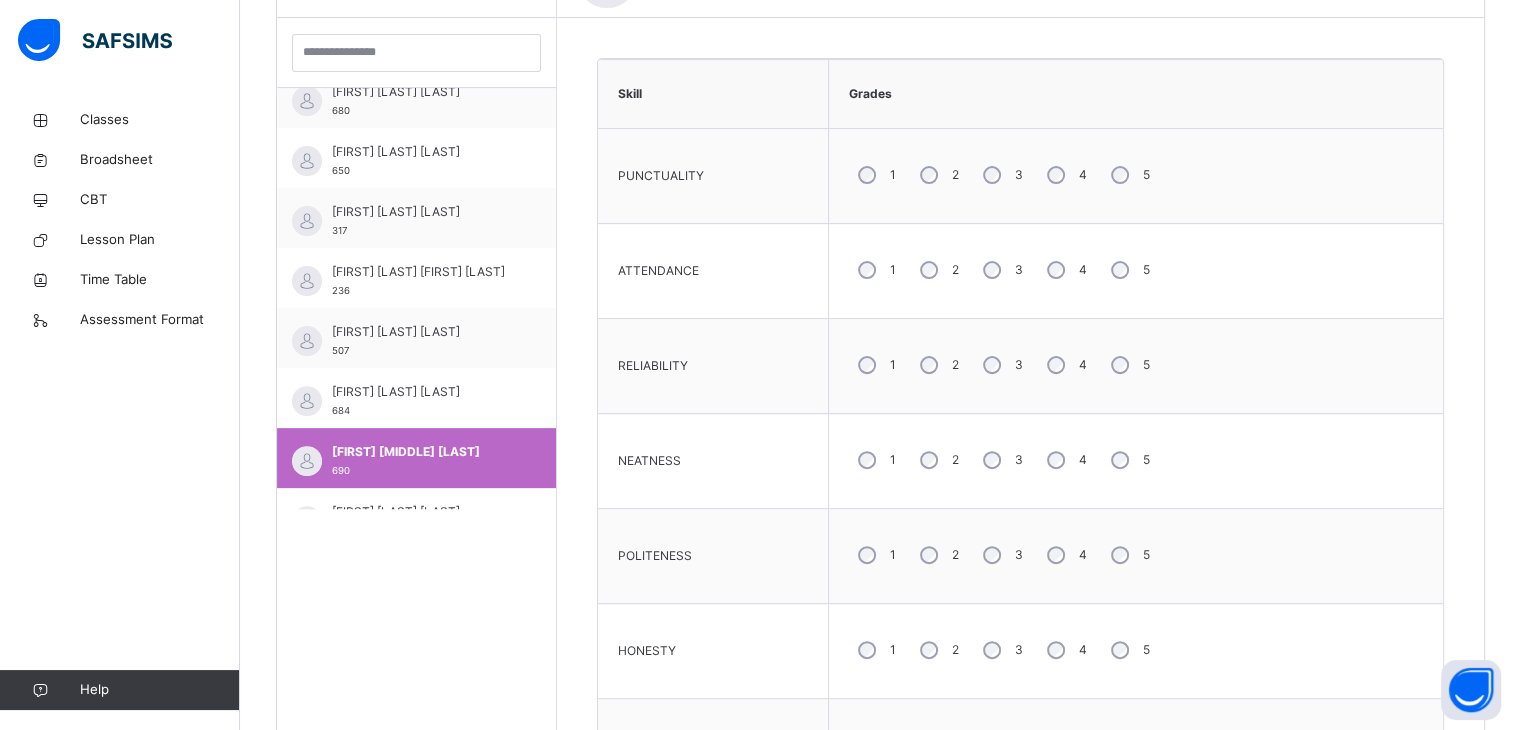 click on "4" at bounding box center [1065, 555] 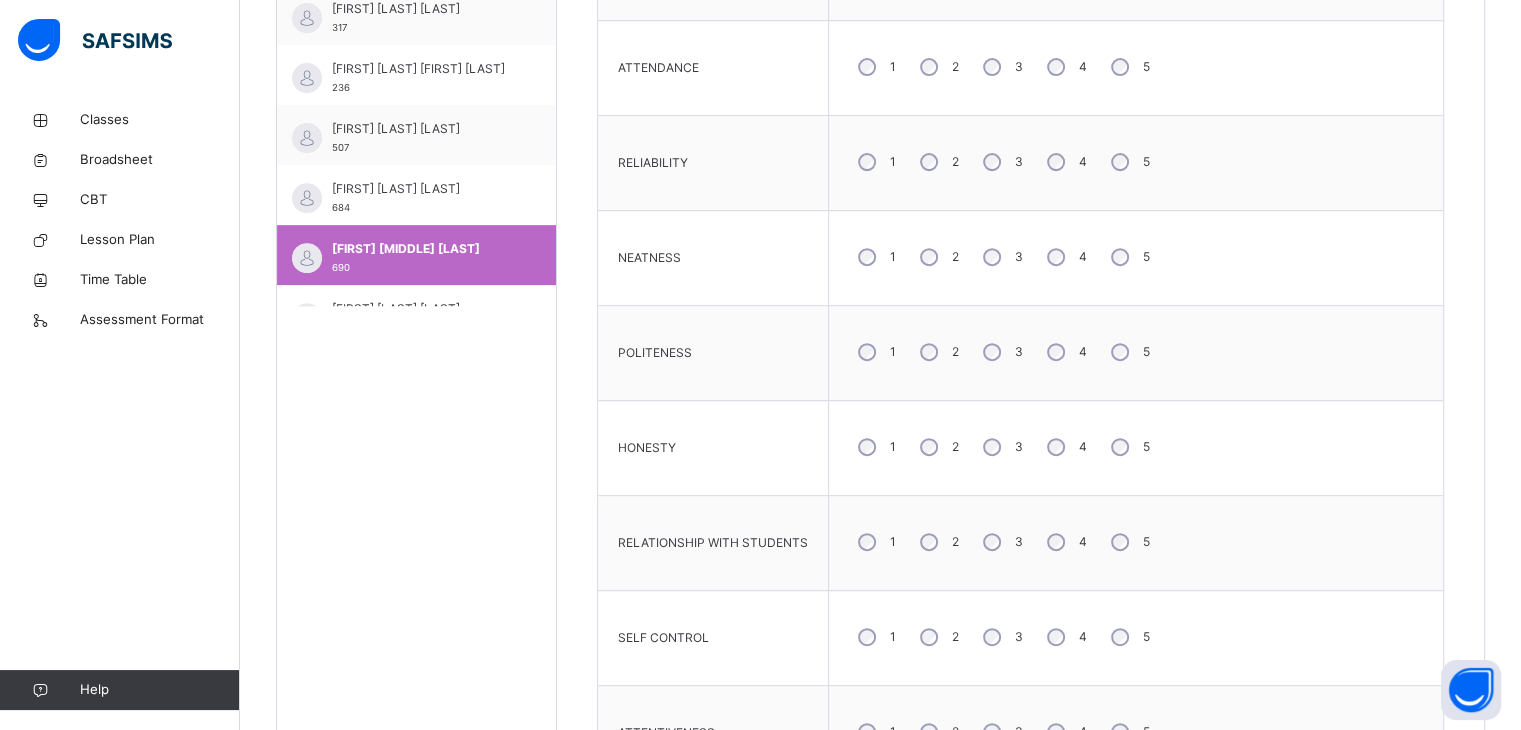 scroll, scrollTop: 808, scrollLeft: 0, axis: vertical 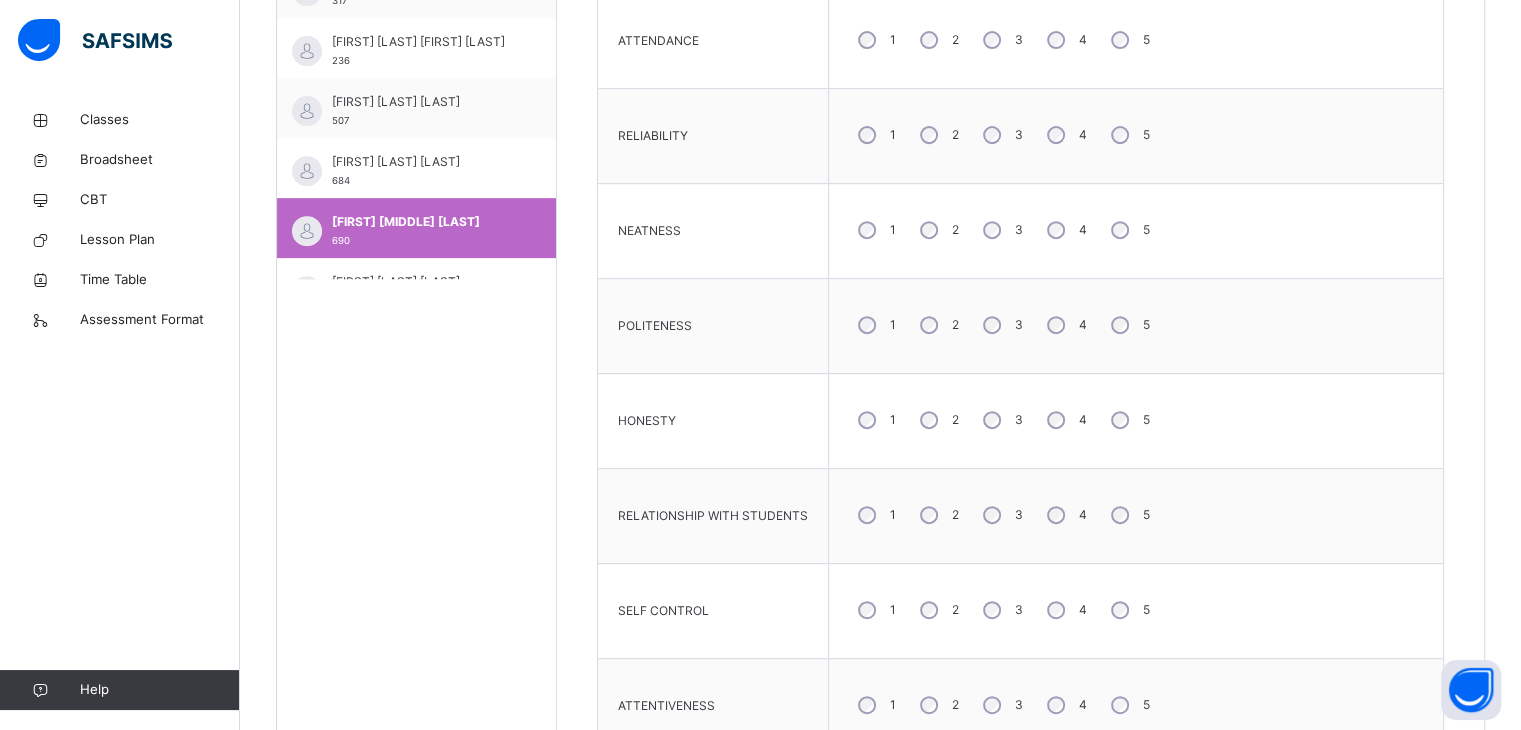 click on "3" at bounding box center (1001, 705) 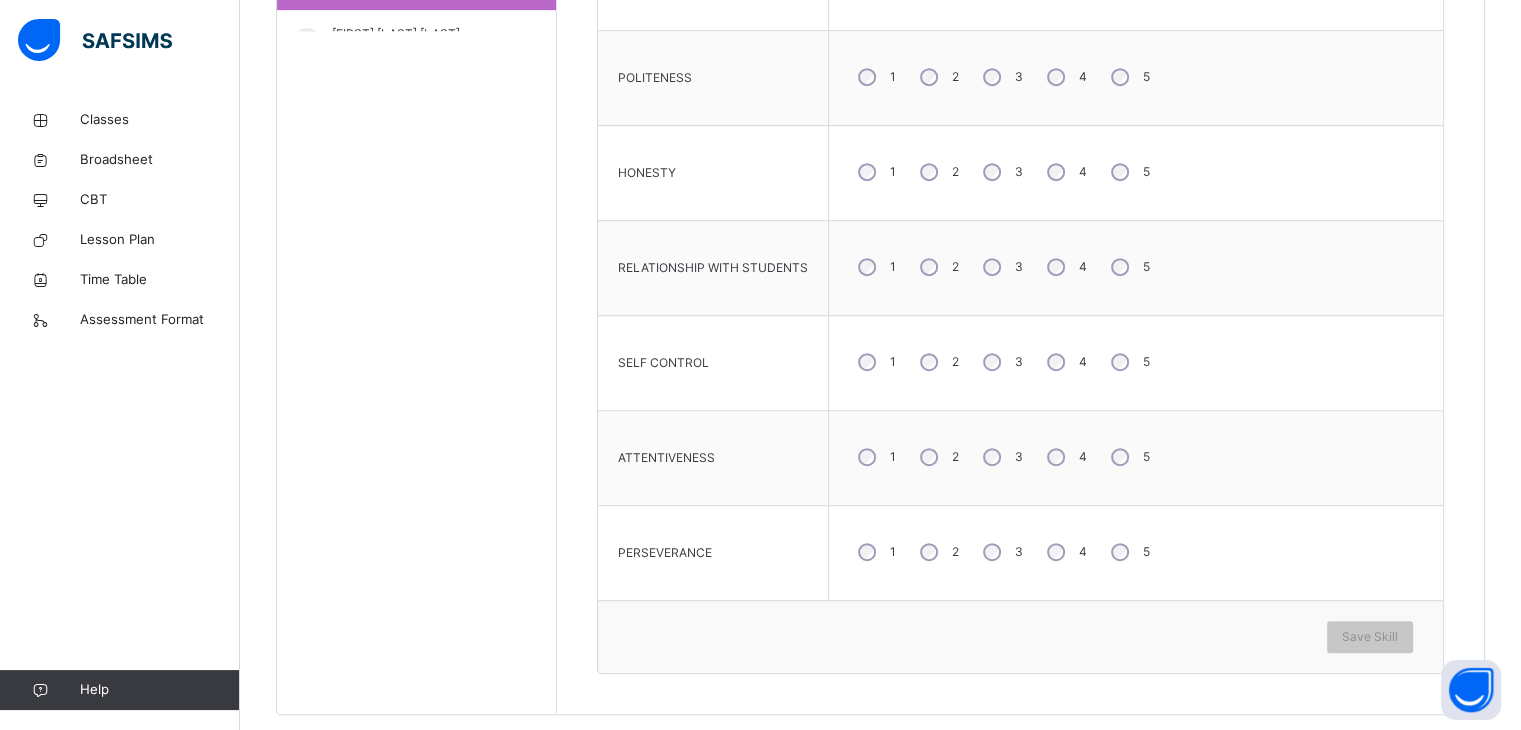 scroll, scrollTop: 1060, scrollLeft: 0, axis: vertical 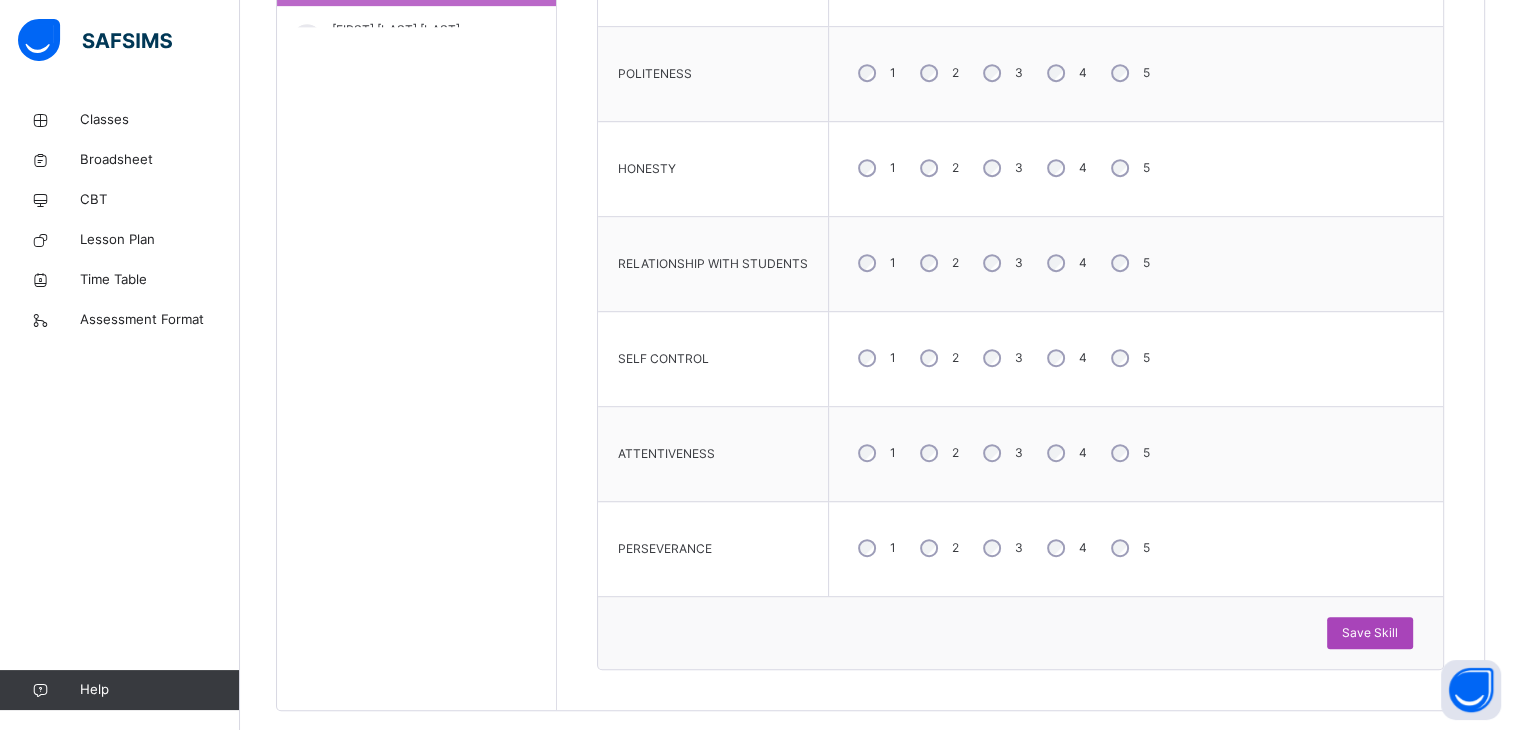 click on "Save Skill" at bounding box center (1370, 633) 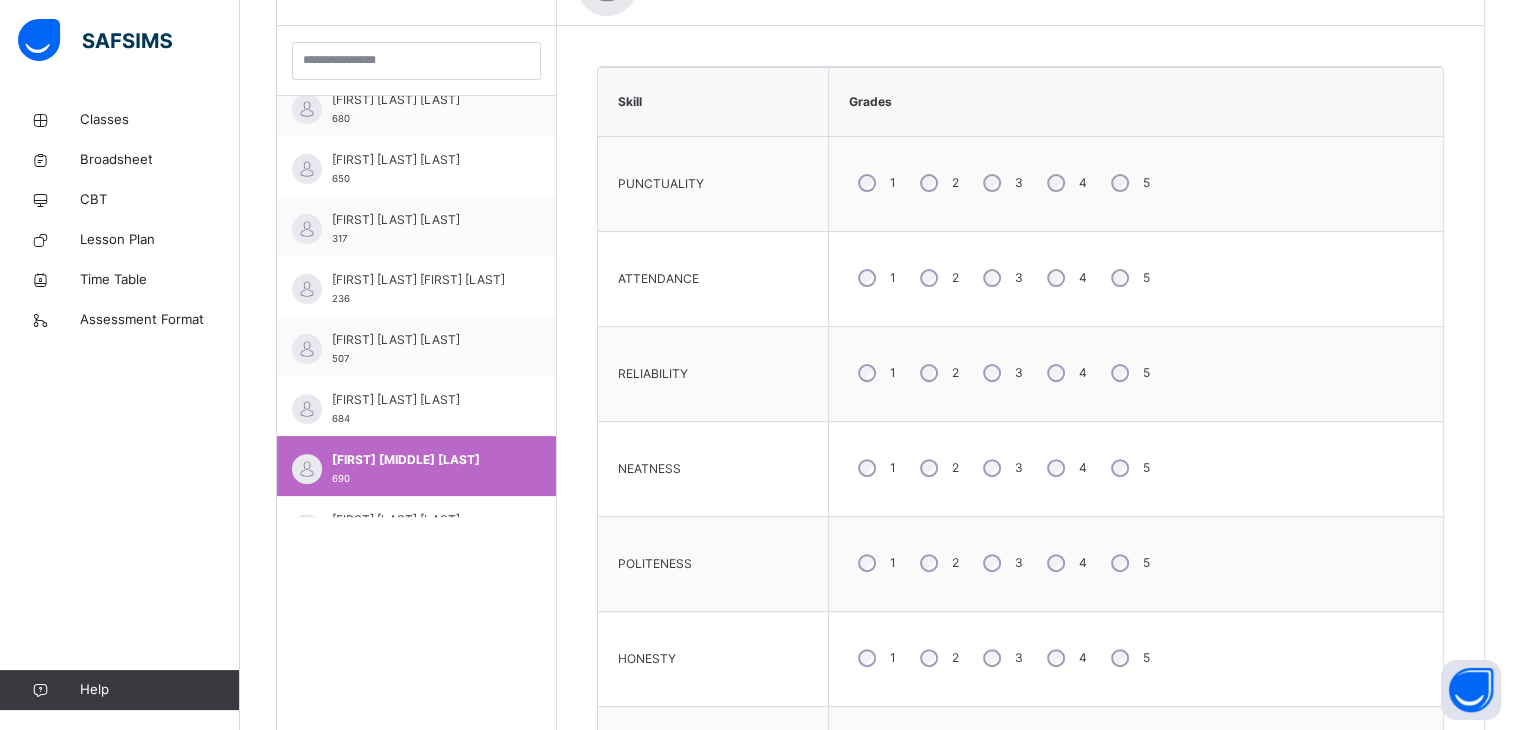 scroll, scrollTop: 564, scrollLeft: 0, axis: vertical 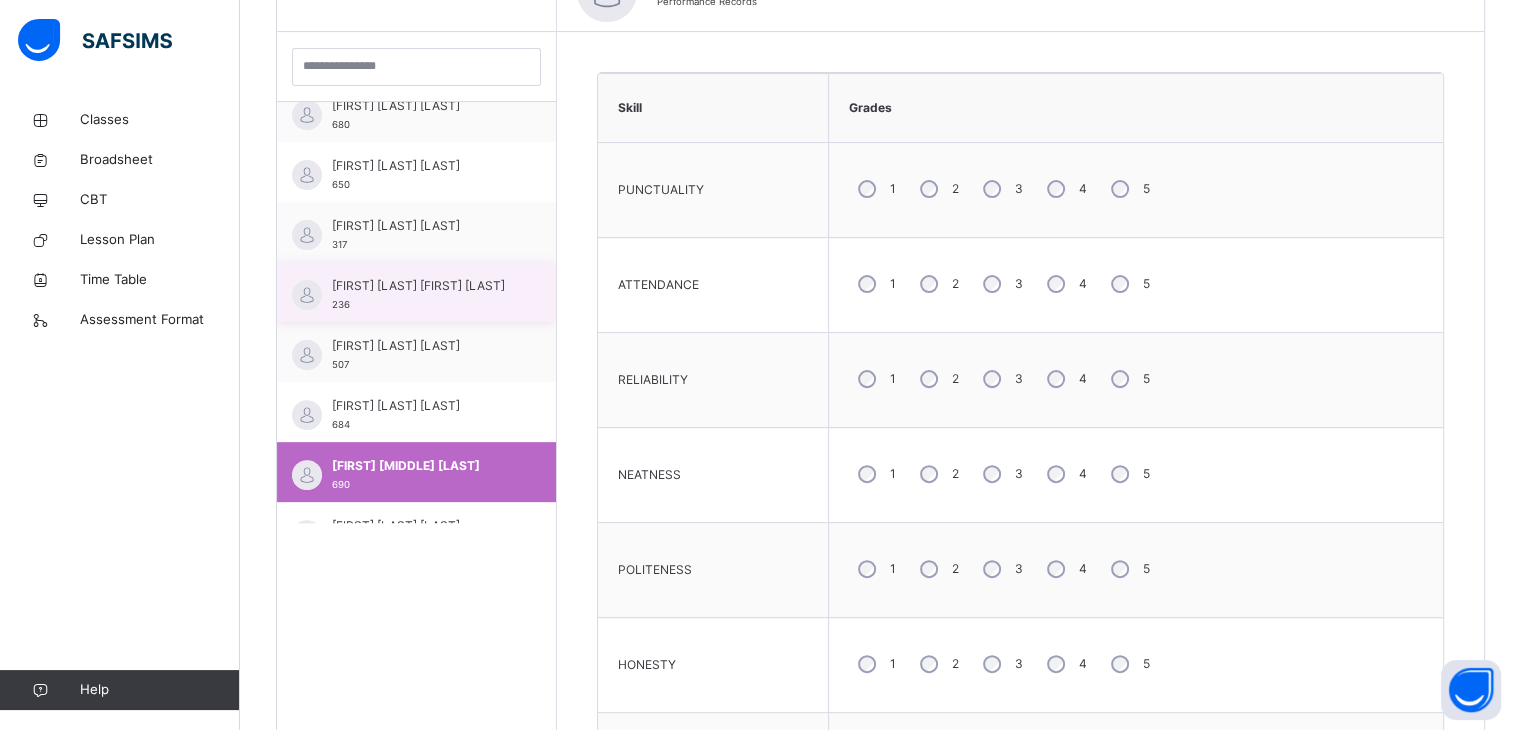 click on "[FIRST] [LAST] [FIRST] [LAST]" at bounding box center [421, 286] 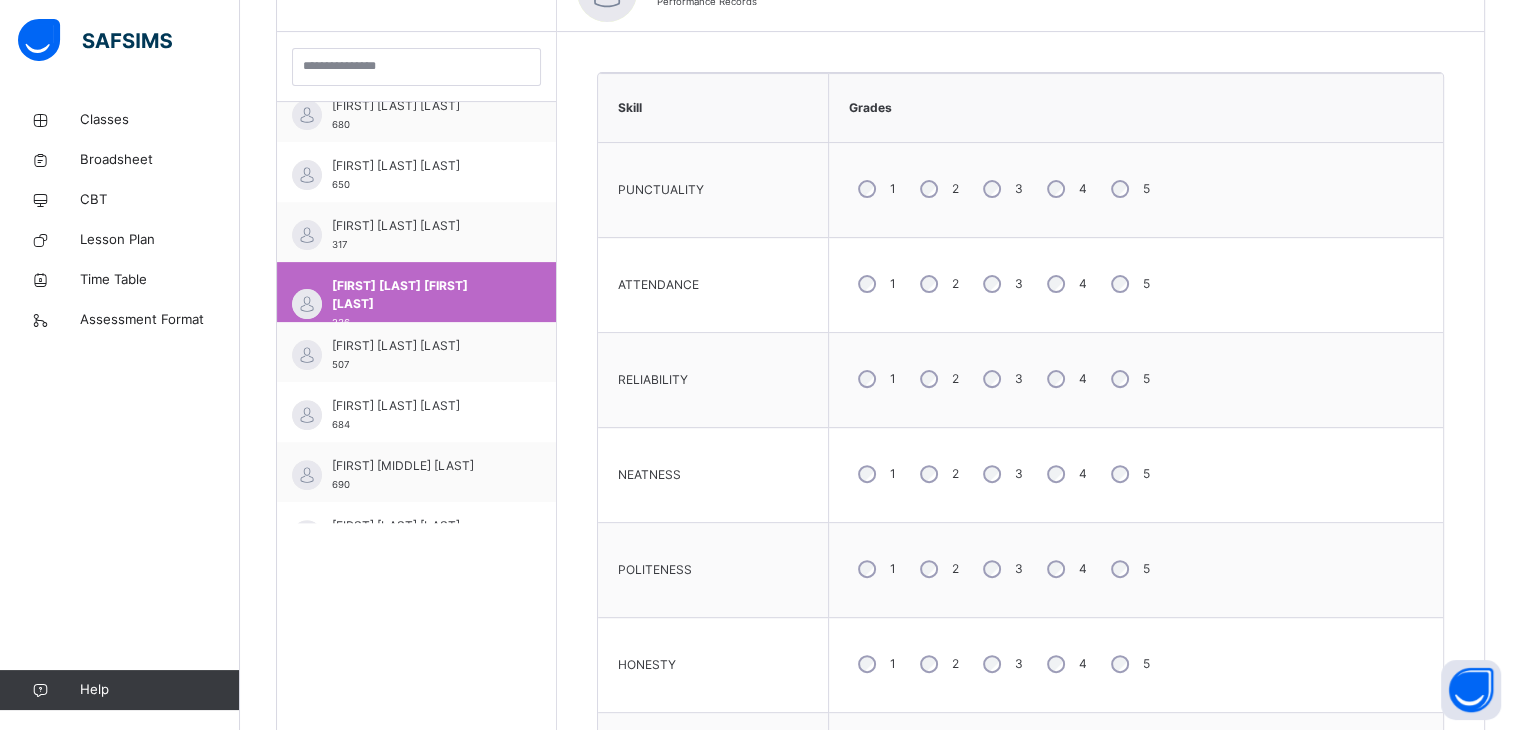 scroll, scrollTop: 1088, scrollLeft: 0, axis: vertical 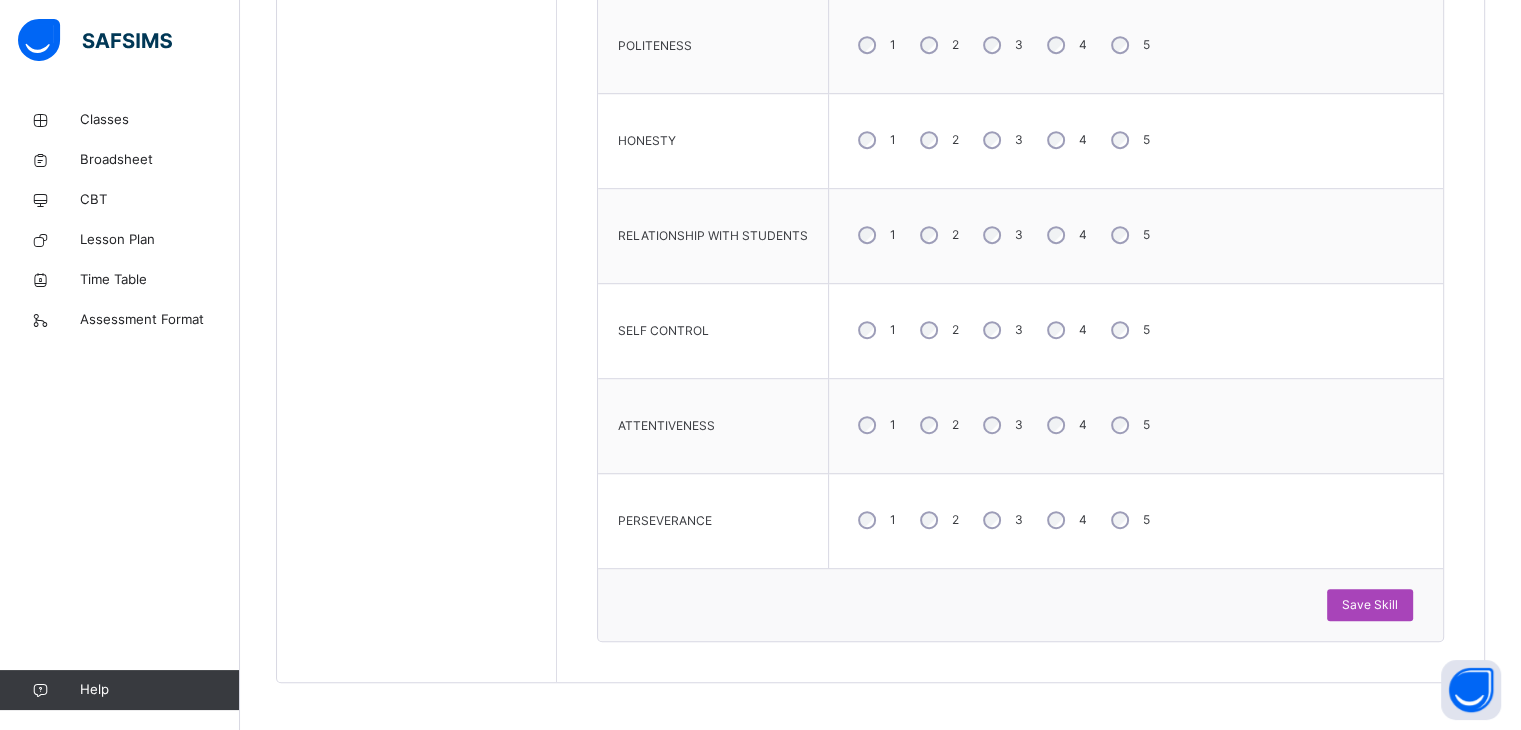 click on "Save Skill" at bounding box center [1370, 605] 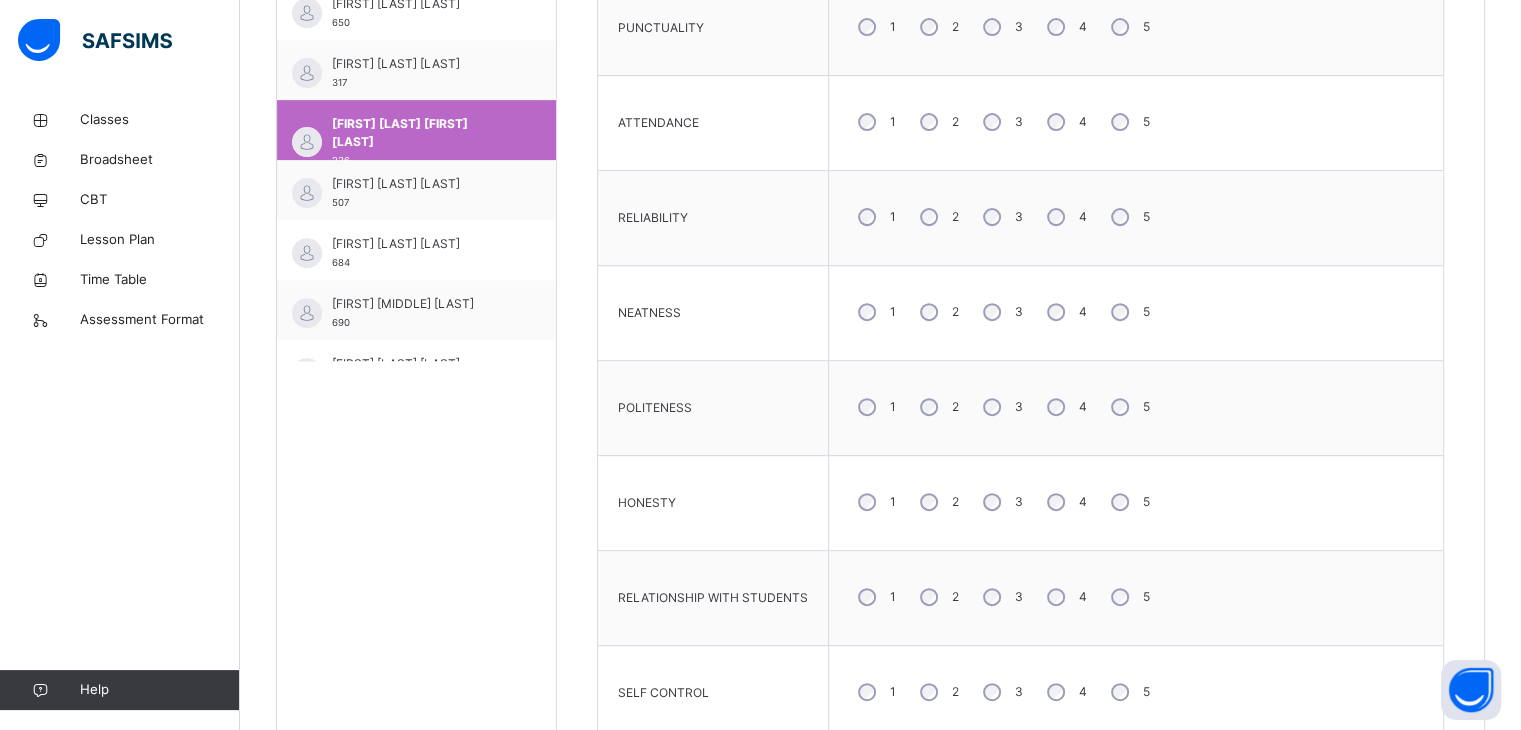scroll, scrollTop: 720, scrollLeft: 0, axis: vertical 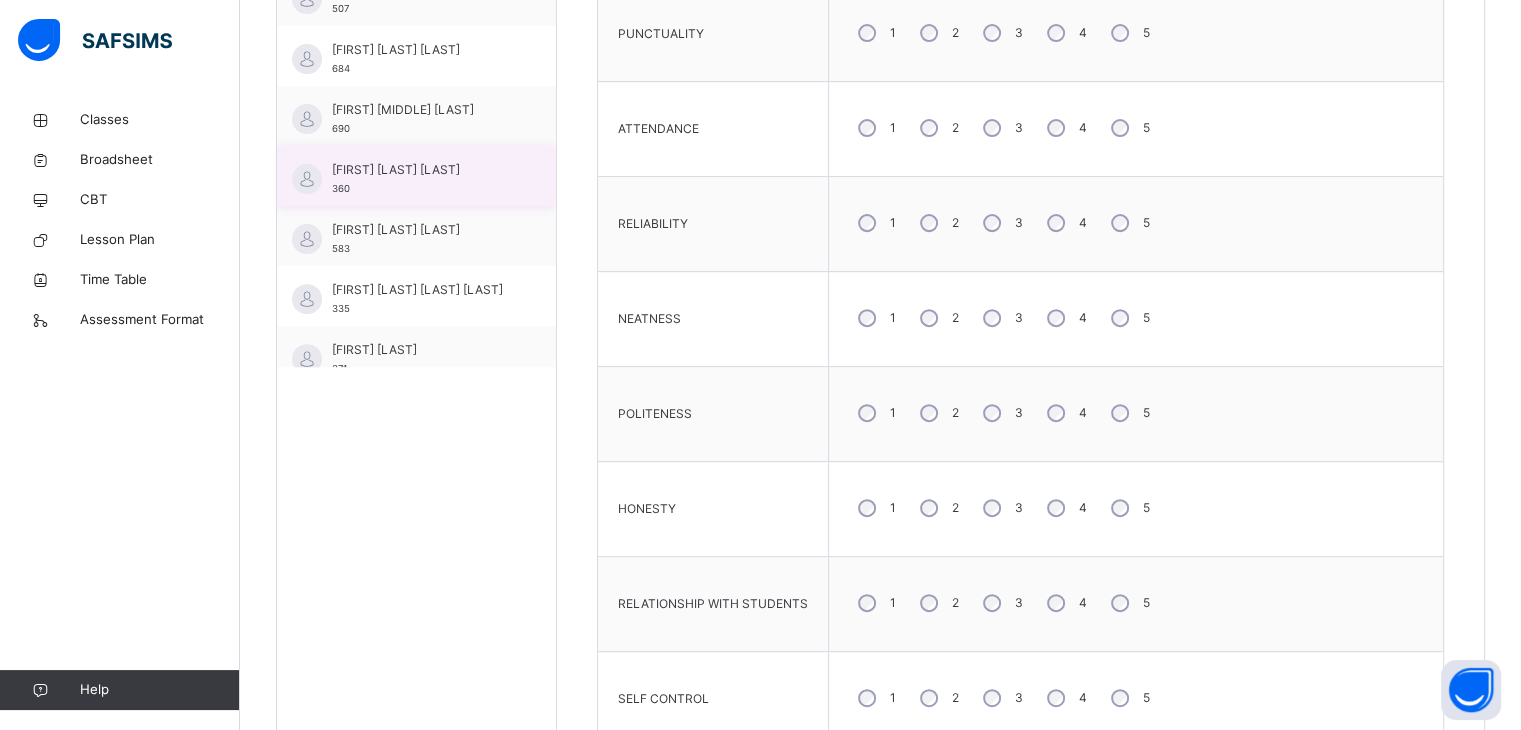 click on "[FIRST] [LAST] [LAST]" at bounding box center (421, 170) 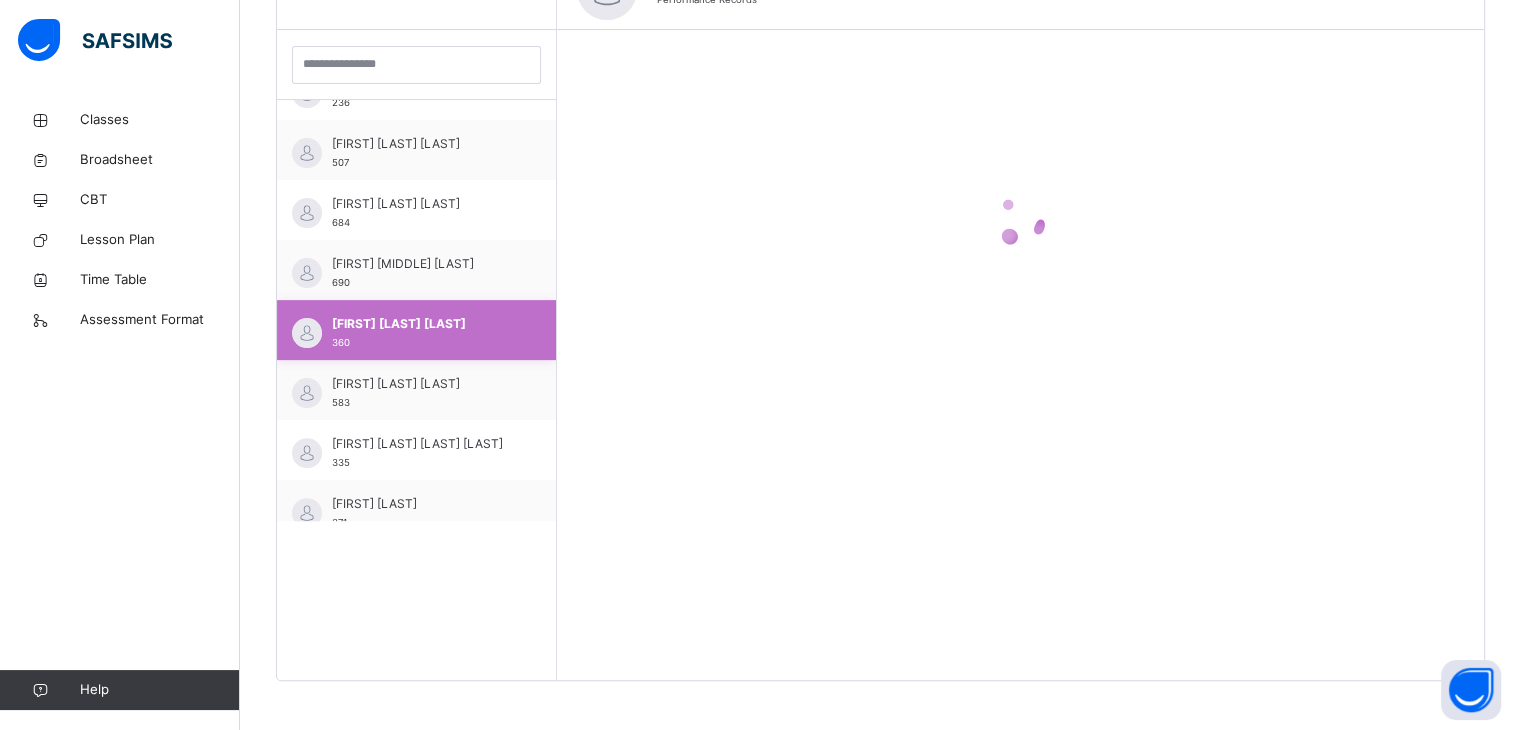 scroll, scrollTop: 720, scrollLeft: 0, axis: vertical 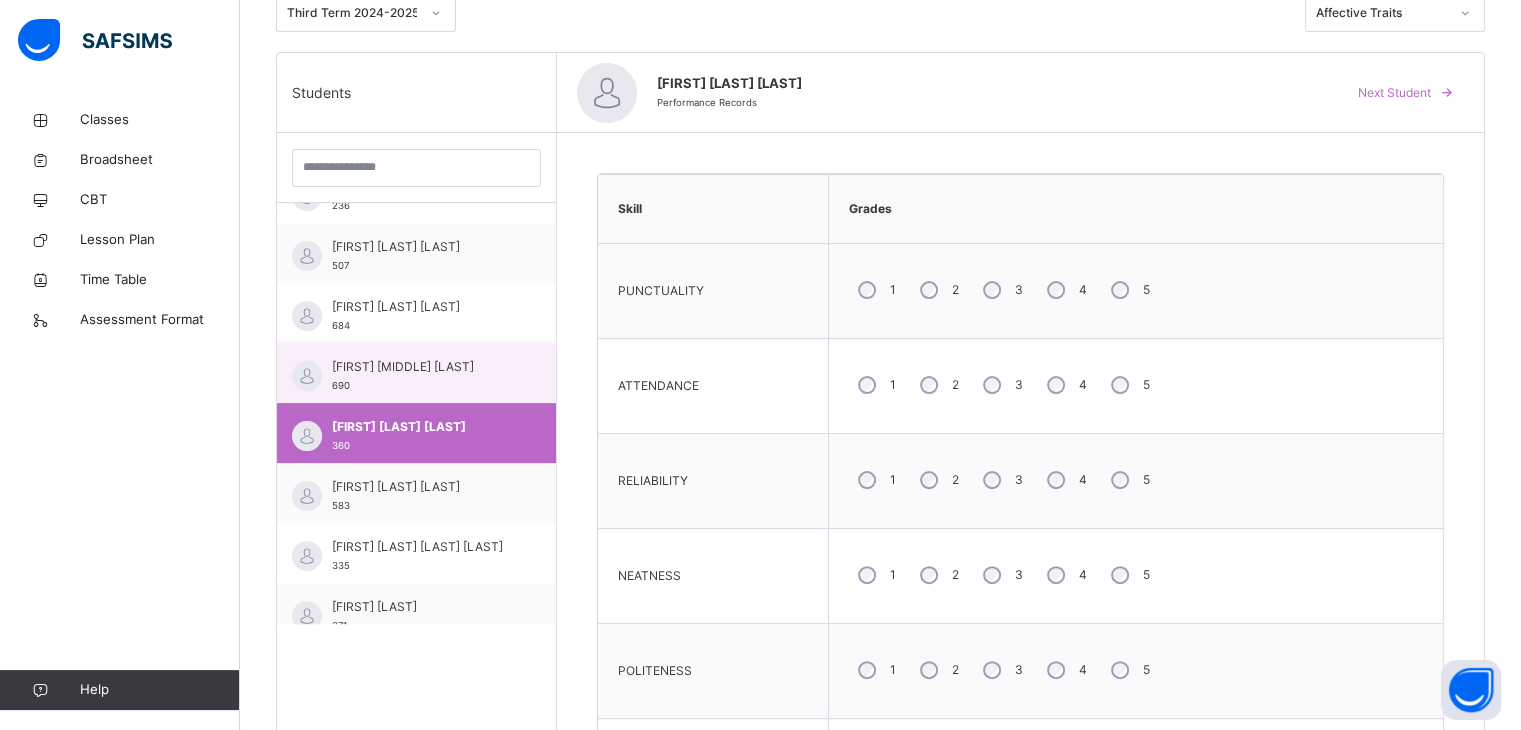 click on "[FIRST] [MIDDLE] [LAST]" at bounding box center (421, 367) 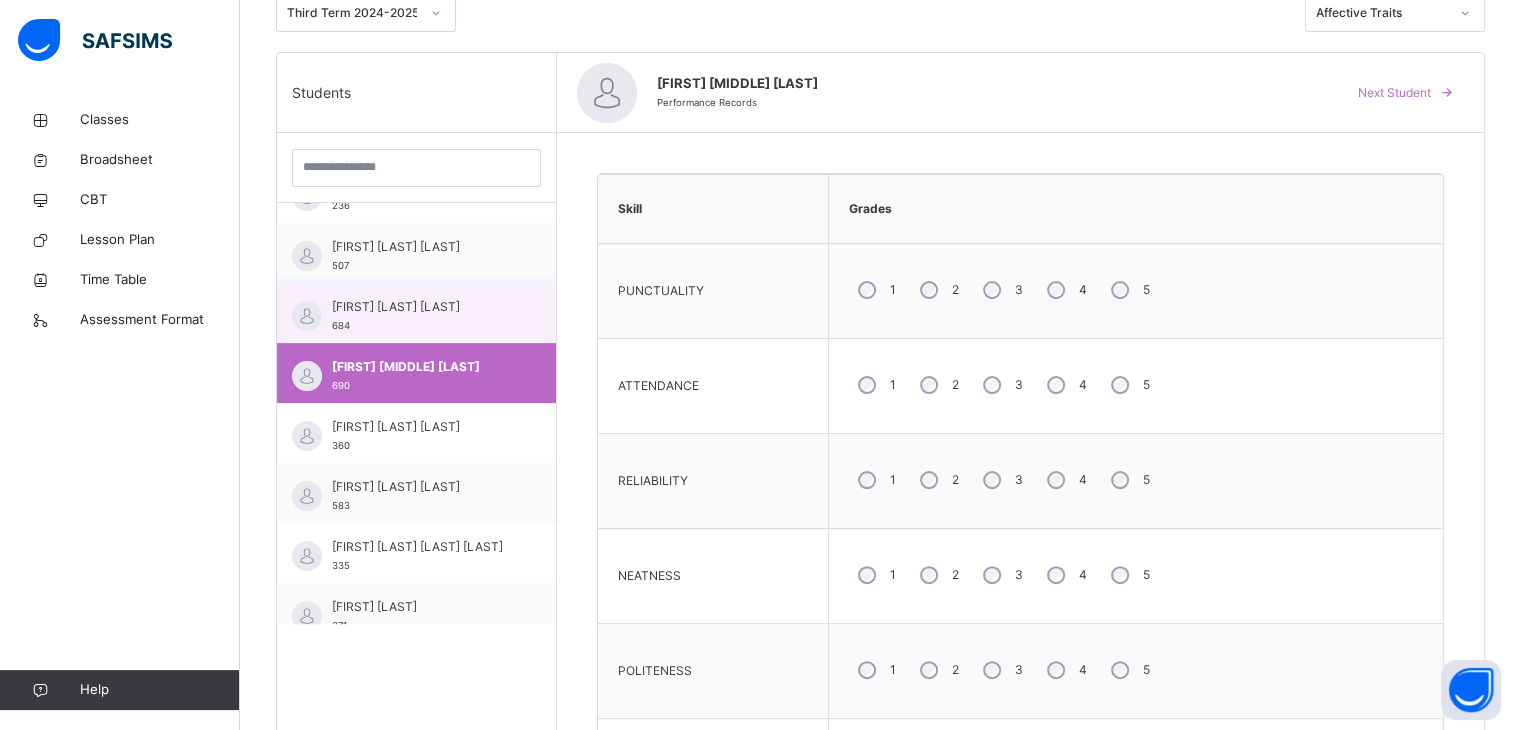 click on "[FIRST] [LAST] [LAST]" at bounding box center (421, 307) 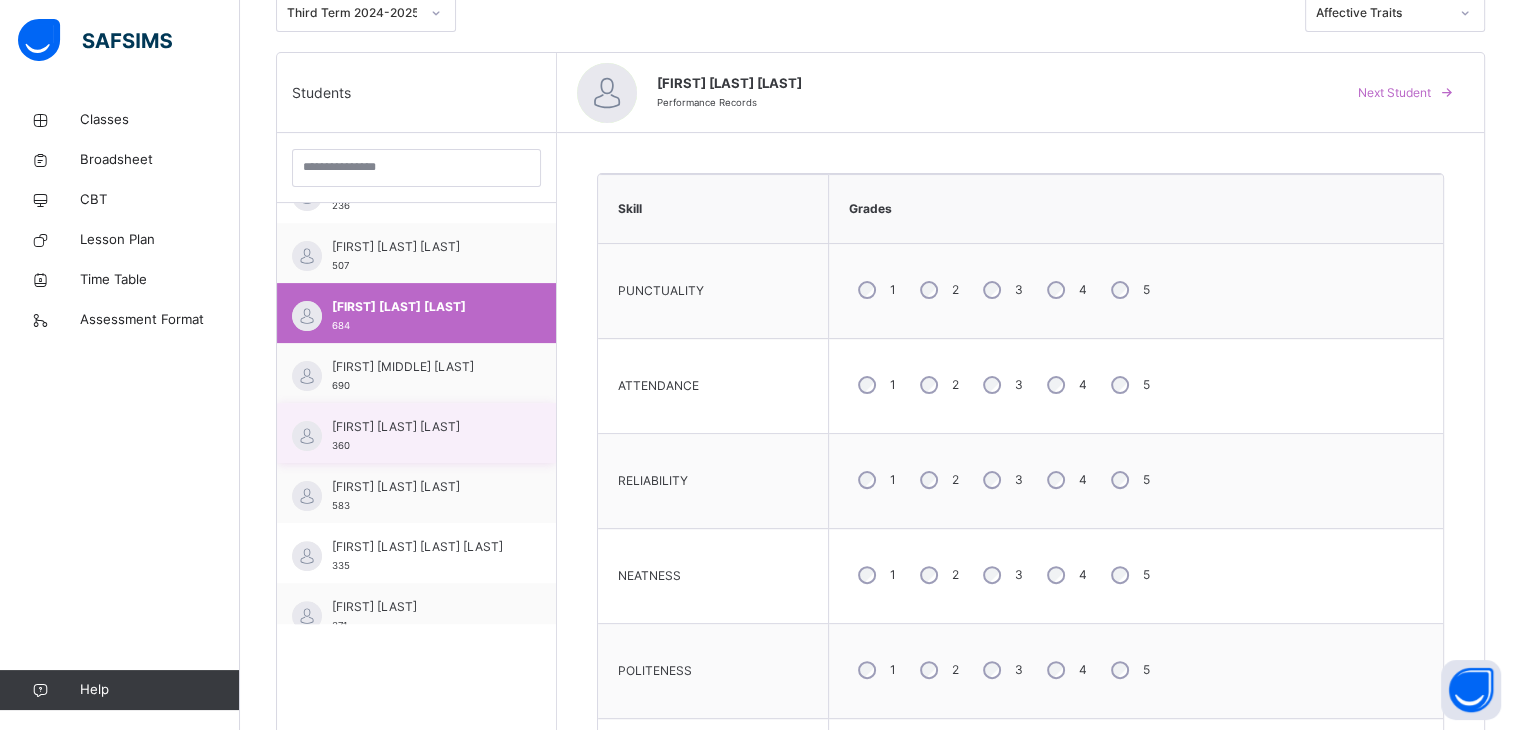 click on "[FIRST] [LAST] [LAST]" at bounding box center (421, 427) 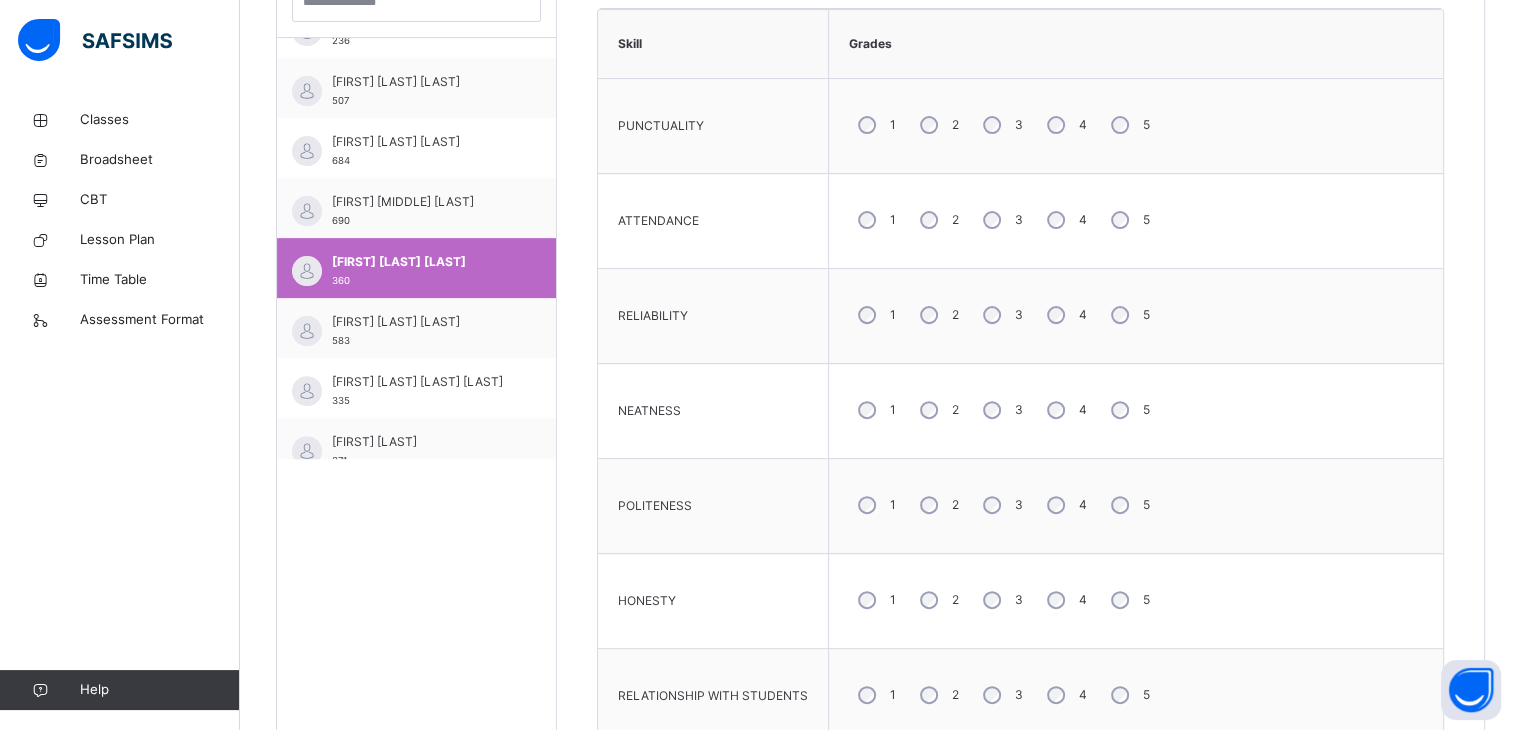 scroll, scrollTop: 652, scrollLeft: 0, axis: vertical 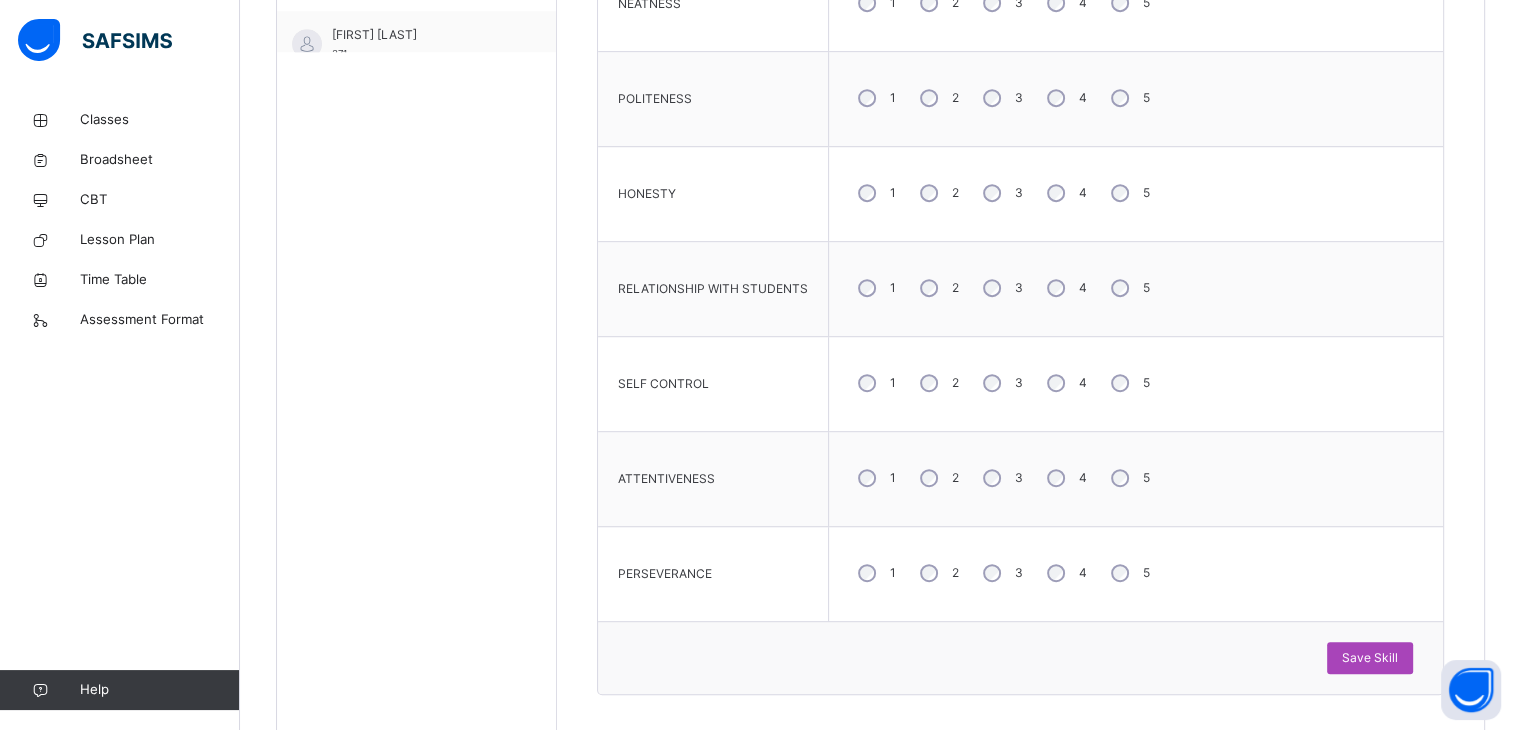 click on "Save Skill" at bounding box center [1370, 658] 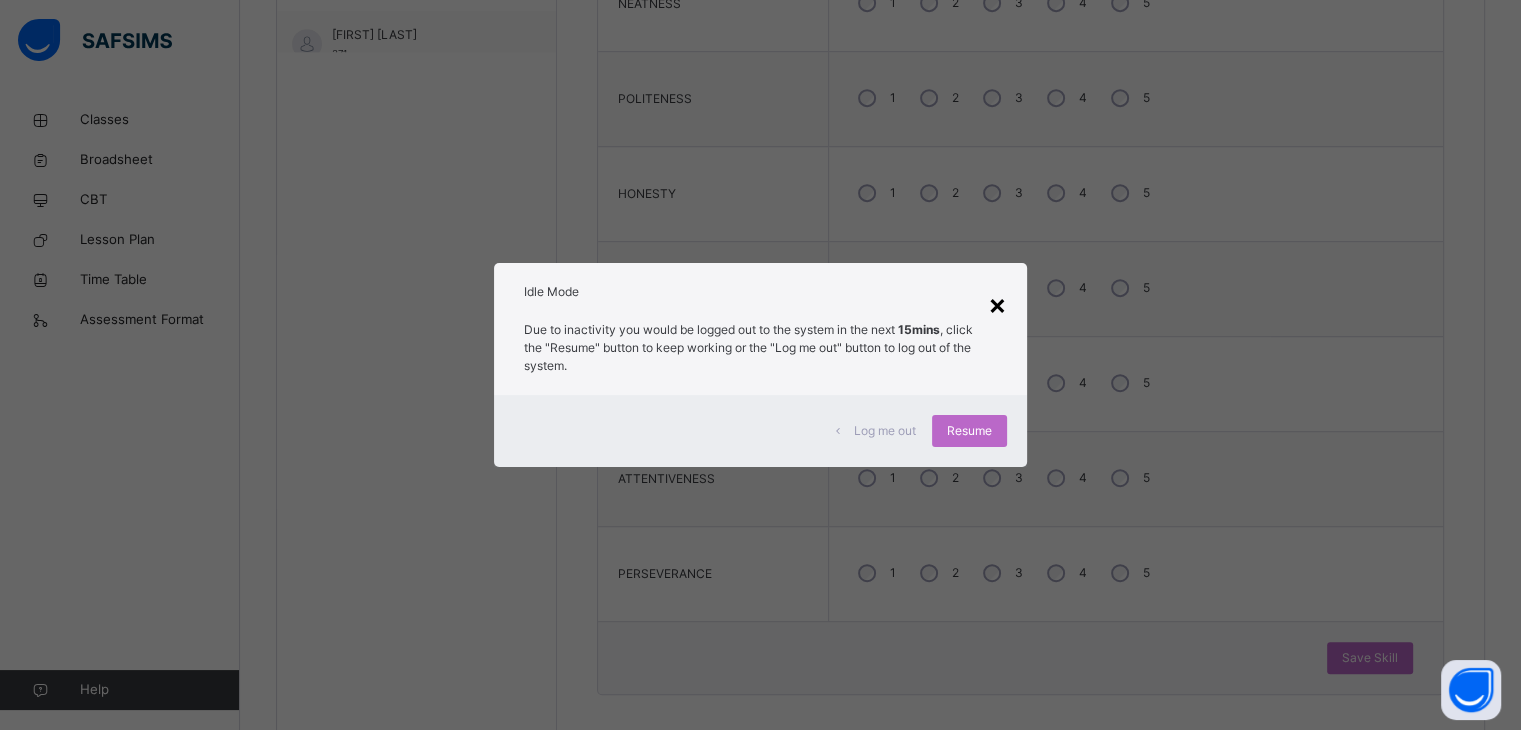click on "×" at bounding box center [997, 304] 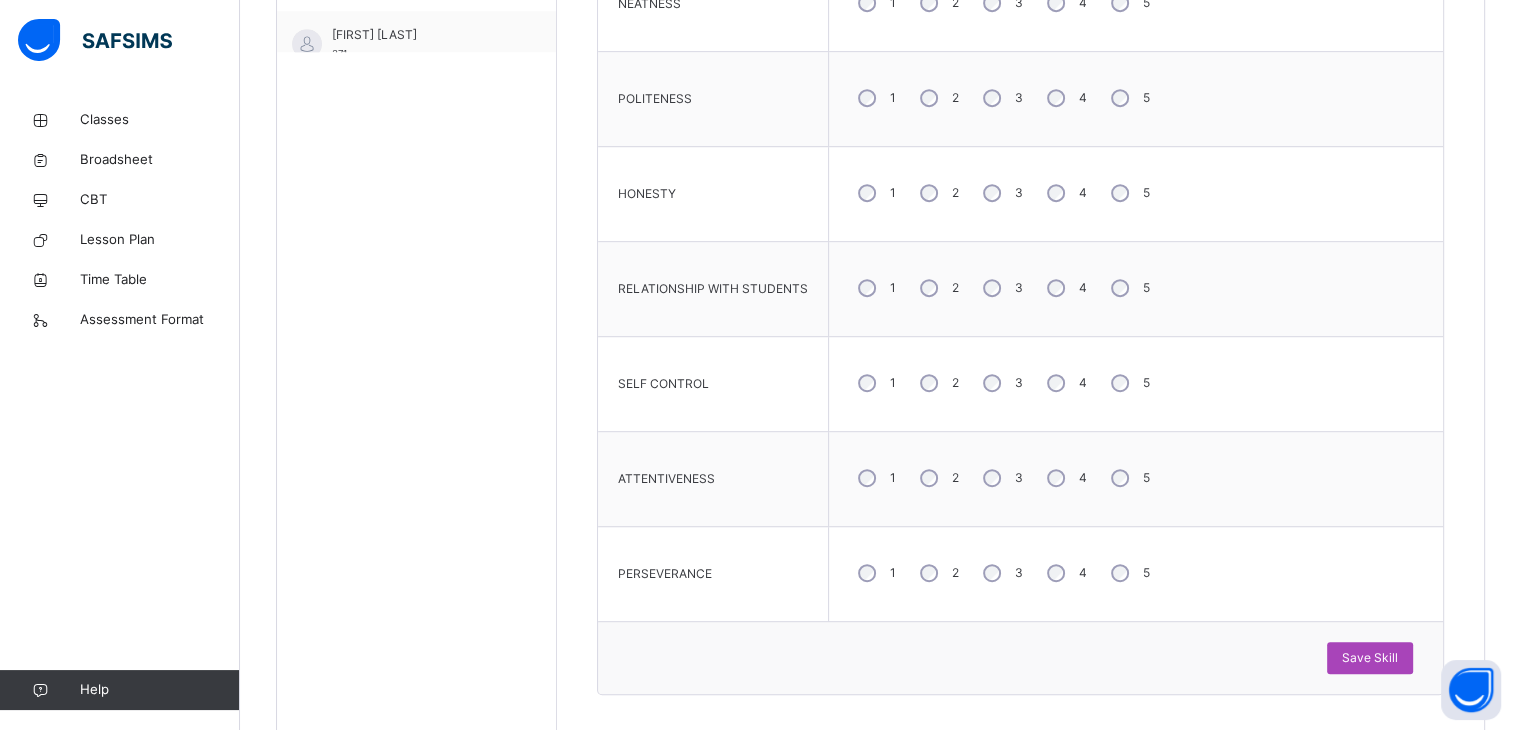 click on "Save Skill" at bounding box center (1370, 658) 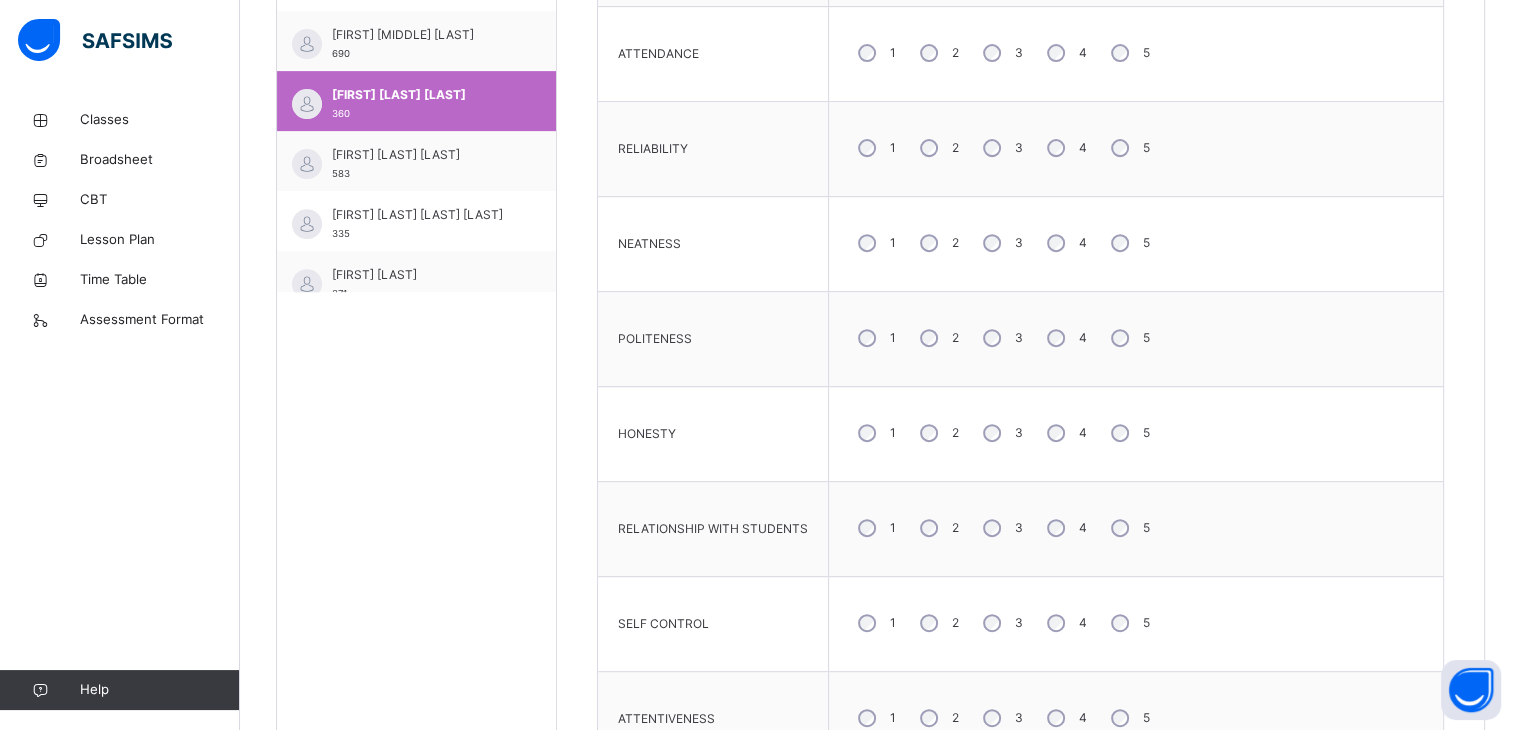 scroll, scrollTop: 782, scrollLeft: 0, axis: vertical 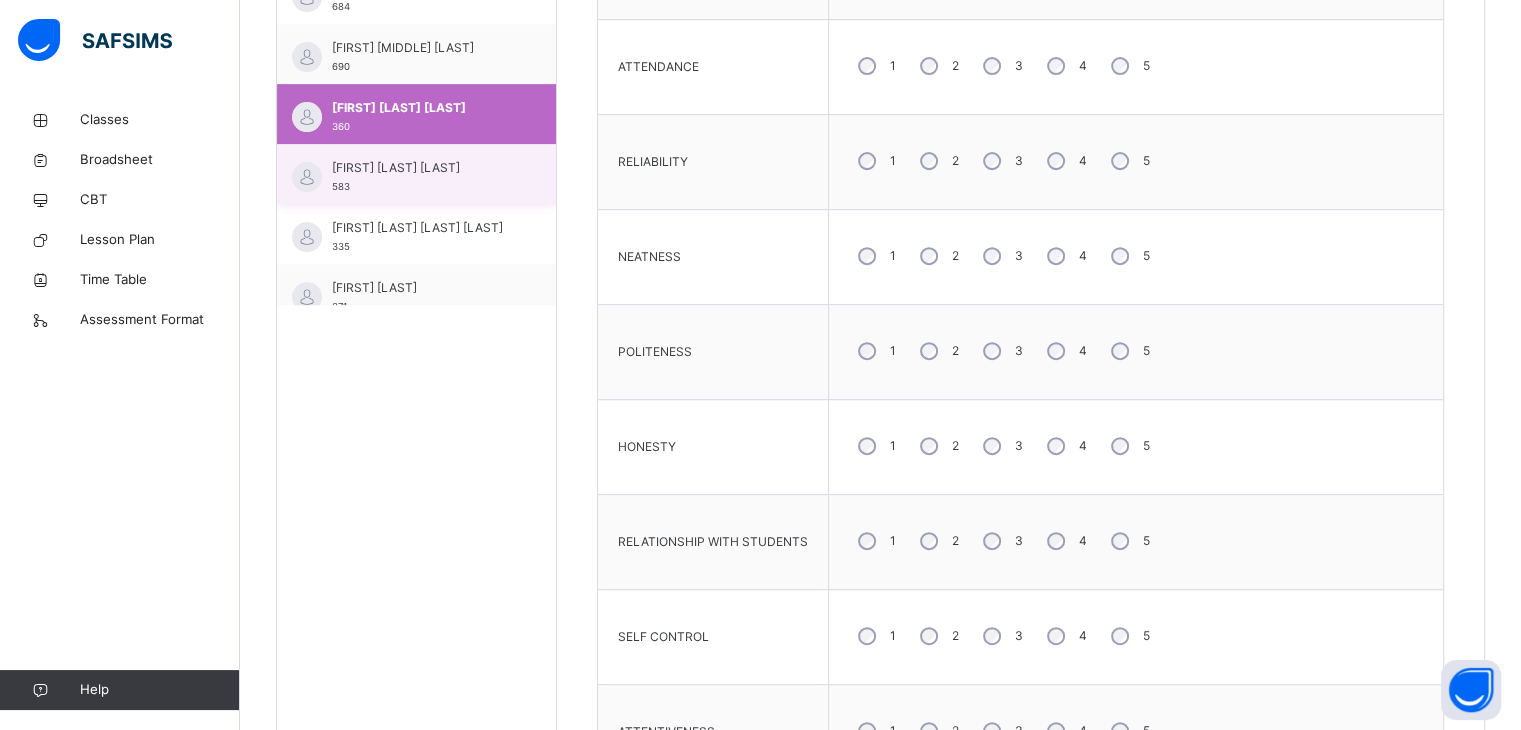 click on "[FIRST] [LAST] [LAST]" at bounding box center [421, 168] 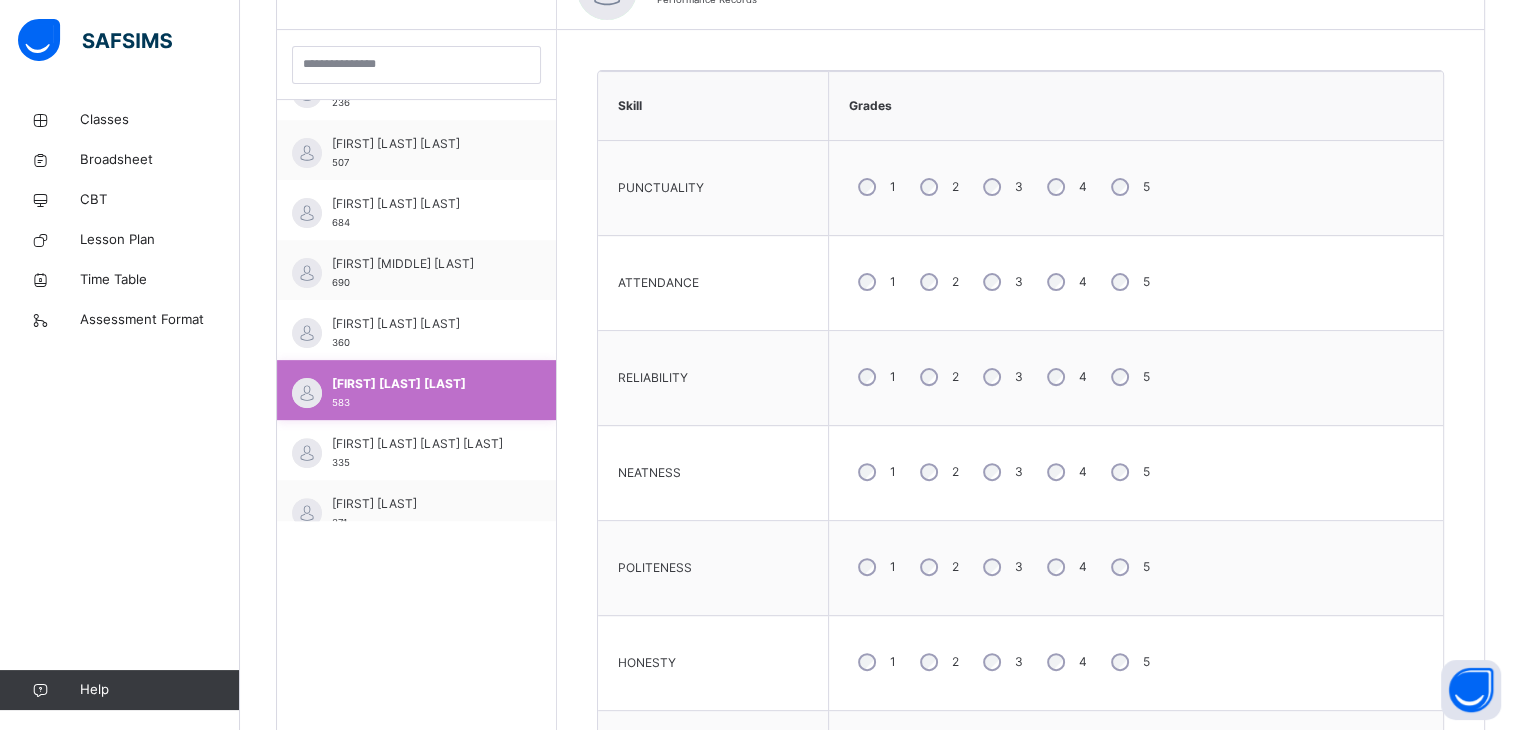 scroll, scrollTop: 782, scrollLeft: 0, axis: vertical 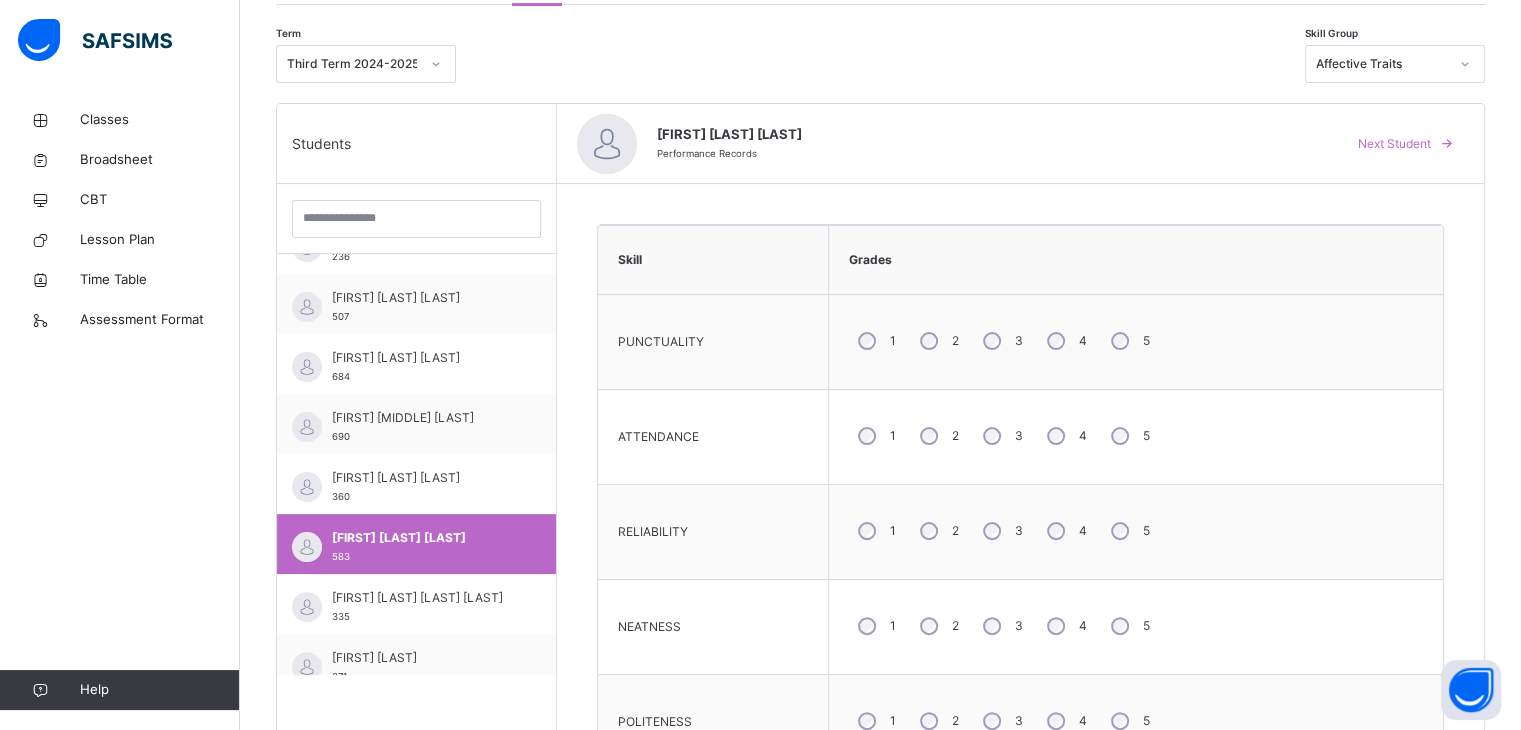 click on "5" at bounding box center (1128, 341) 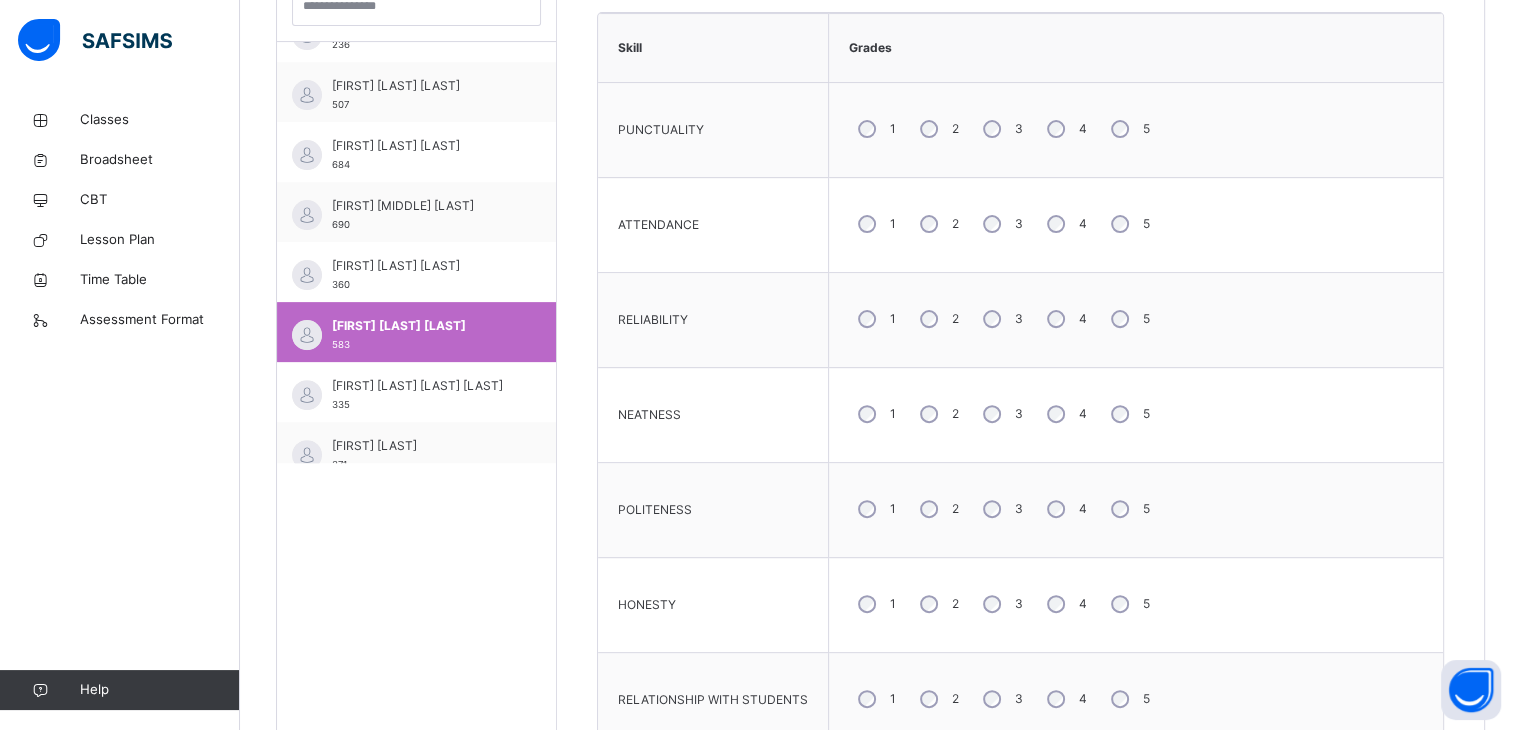 scroll, scrollTop: 628, scrollLeft: 0, axis: vertical 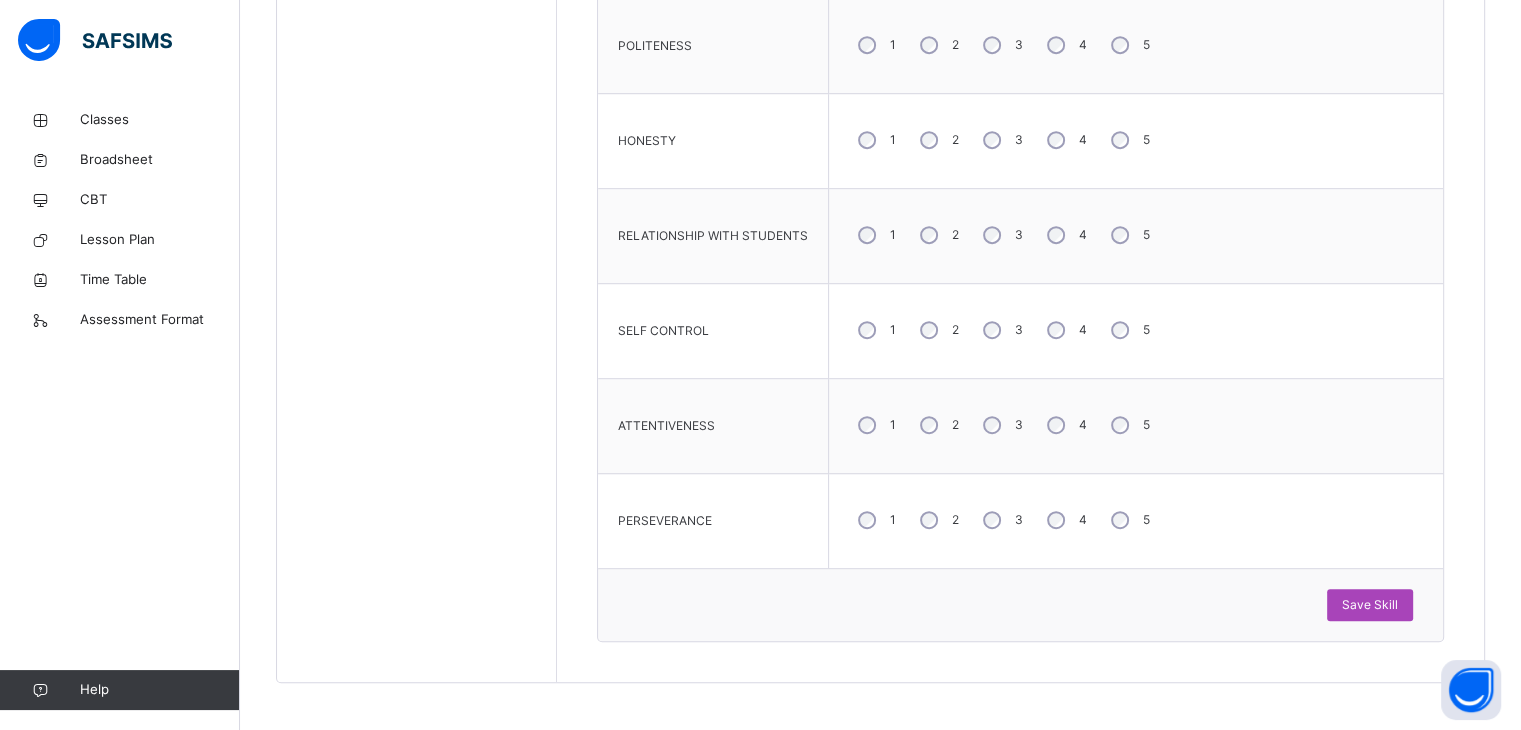 click on "Save Skill" at bounding box center [1370, 605] 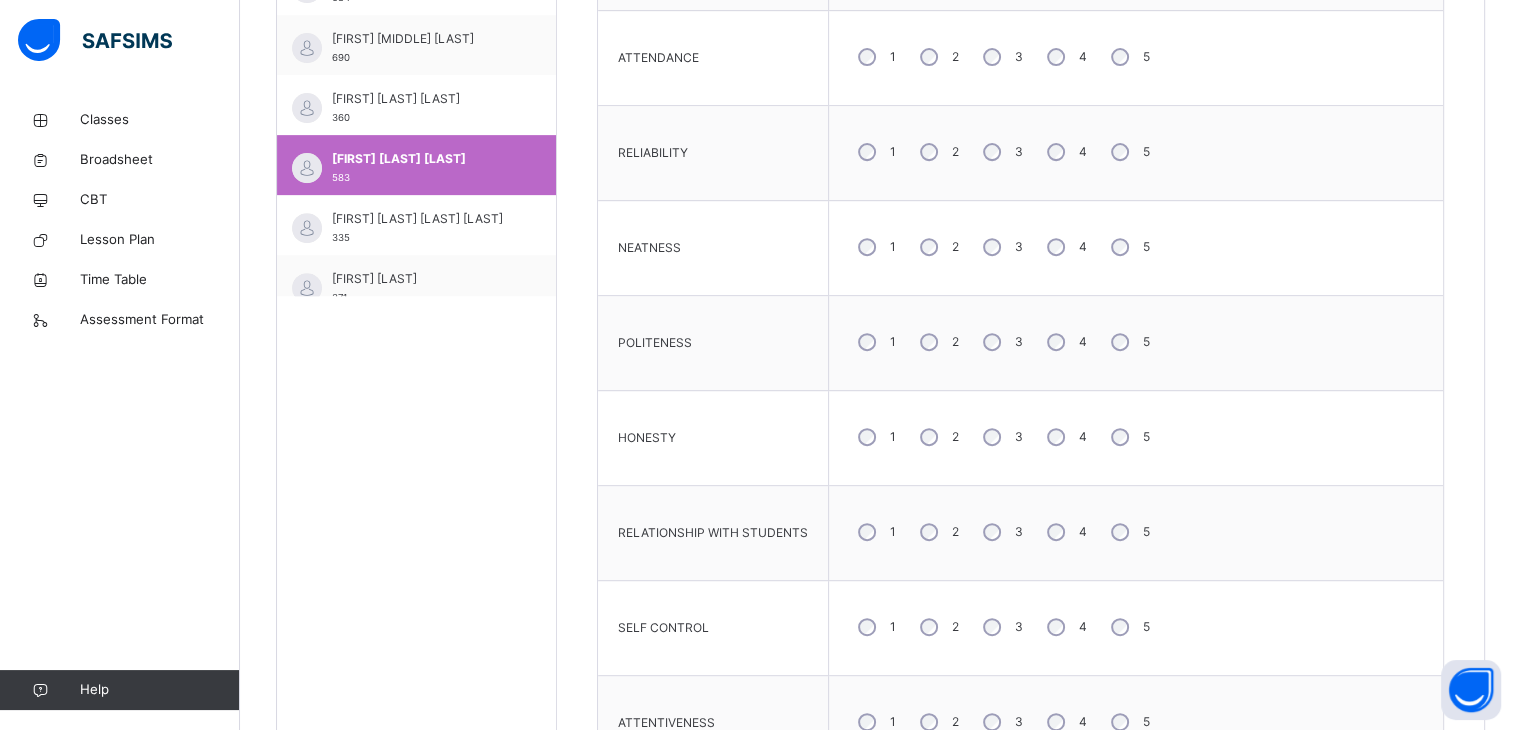 scroll, scrollTop: 783, scrollLeft: 0, axis: vertical 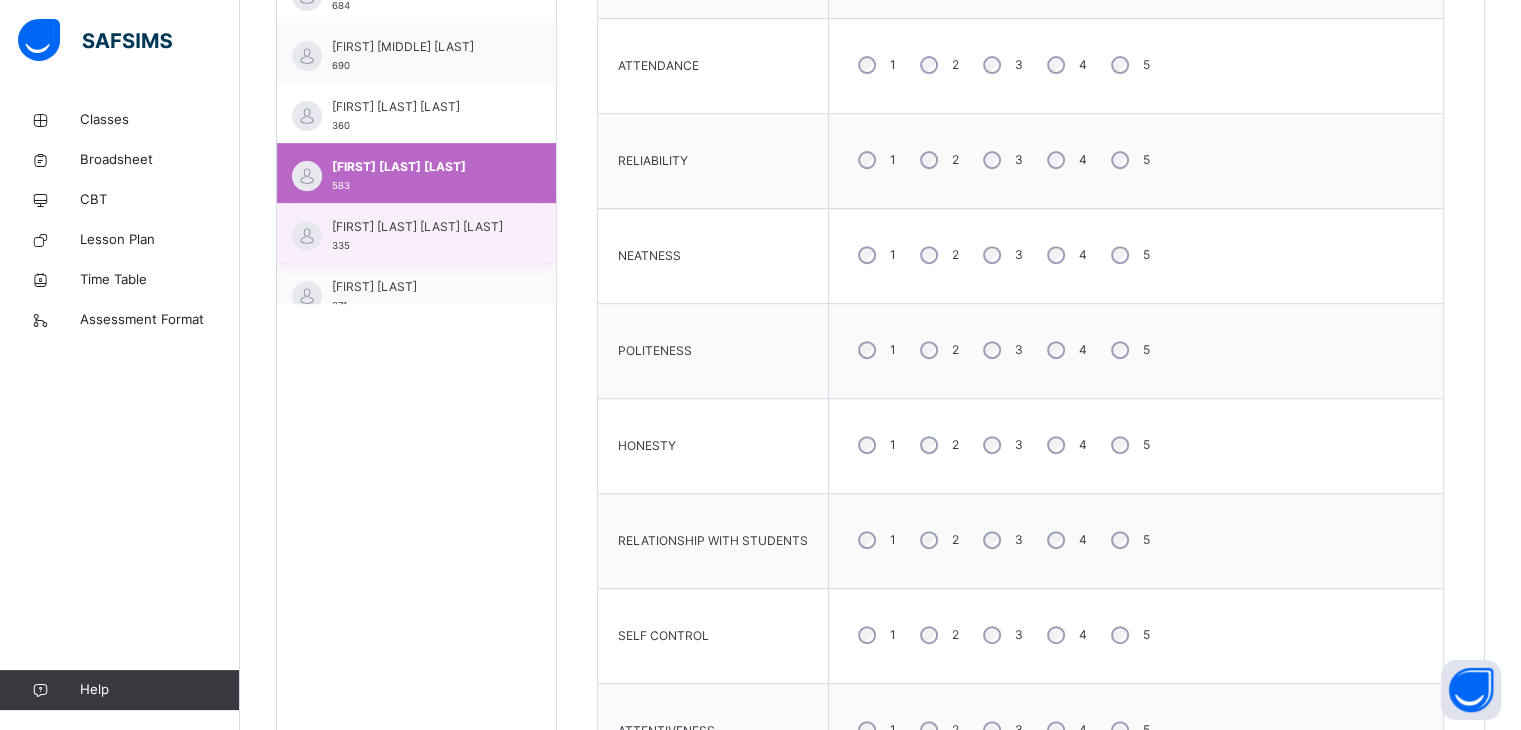 click on "[FIRST] [LAST] [LAST] [LAST]" at bounding box center (421, 227) 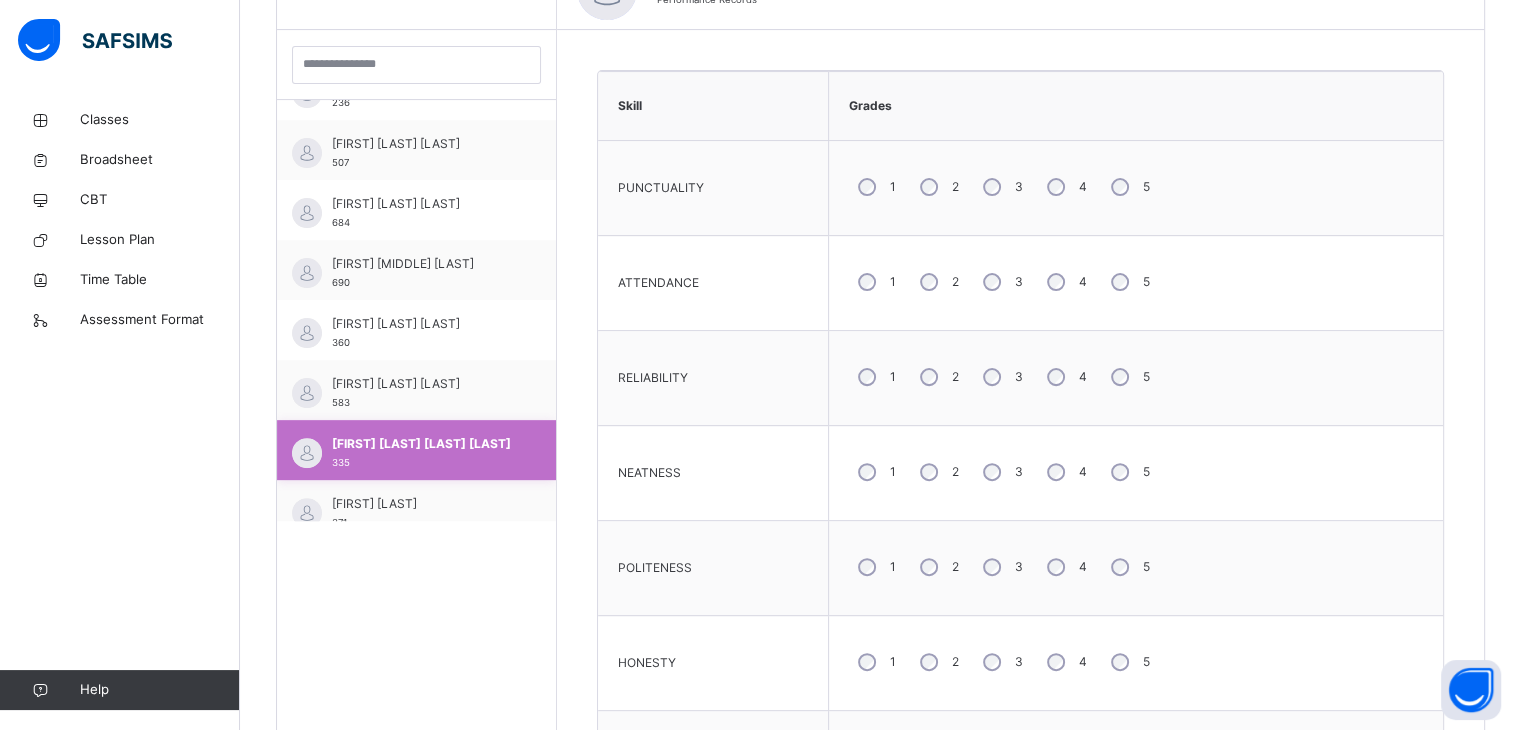 scroll, scrollTop: 783, scrollLeft: 0, axis: vertical 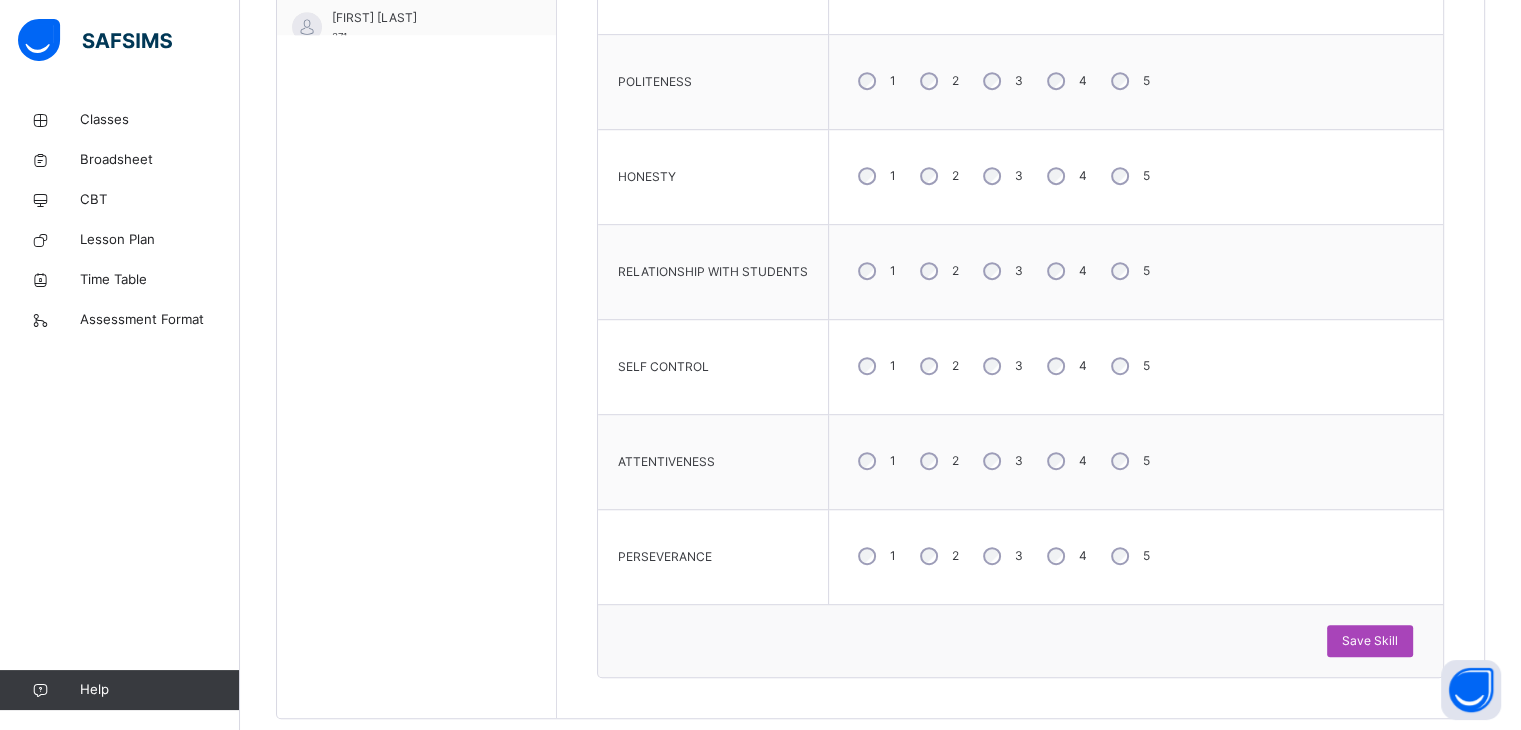 click on "Save Skill" at bounding box center (1370, 641) 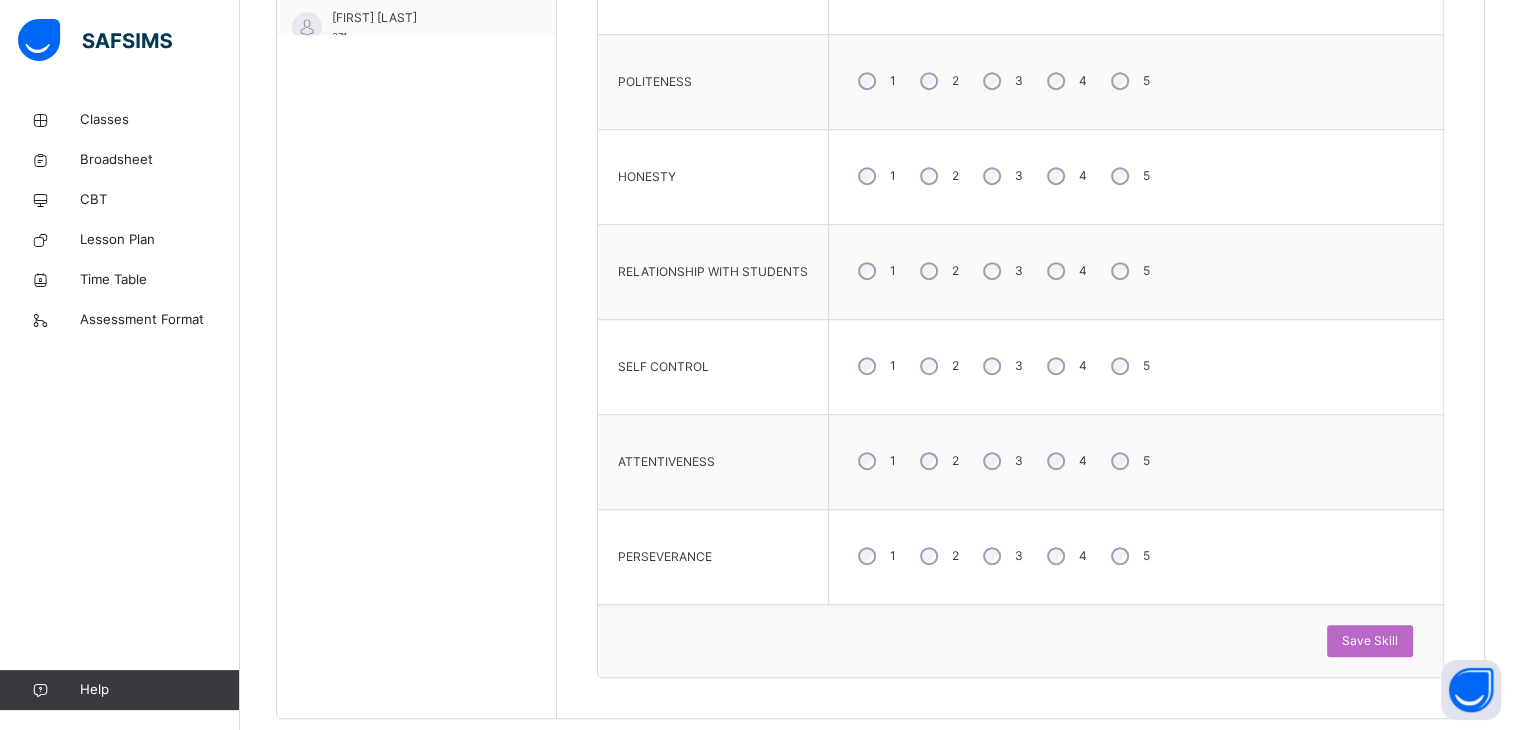 scroll, scrollTop: 1088, scrollLeft: 0, axis: vertical 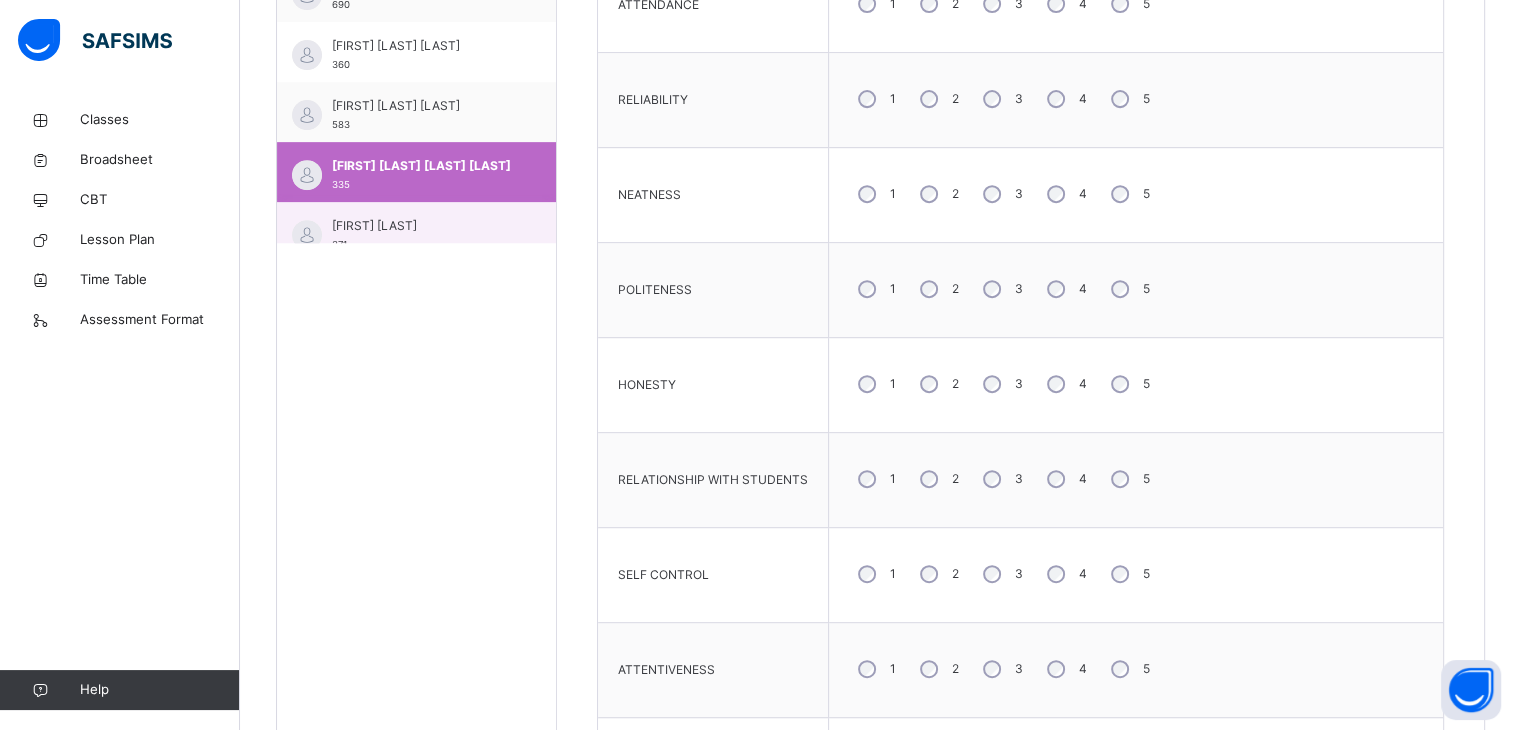 click on "[FIRST] [LAST]" at bounding box center (421, 226) 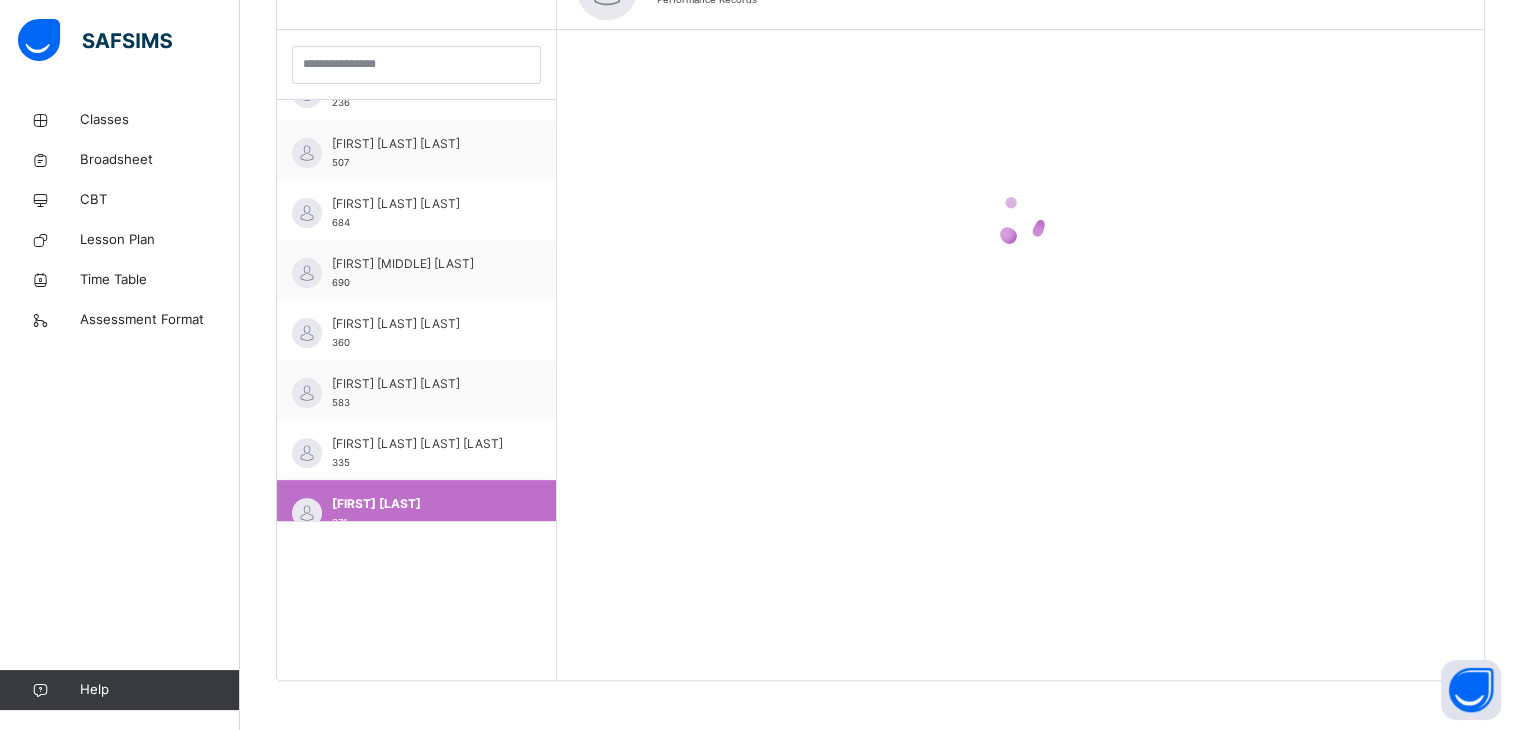 scroll, scrollTop: 844, scrollLeft: 0, axis: vertical 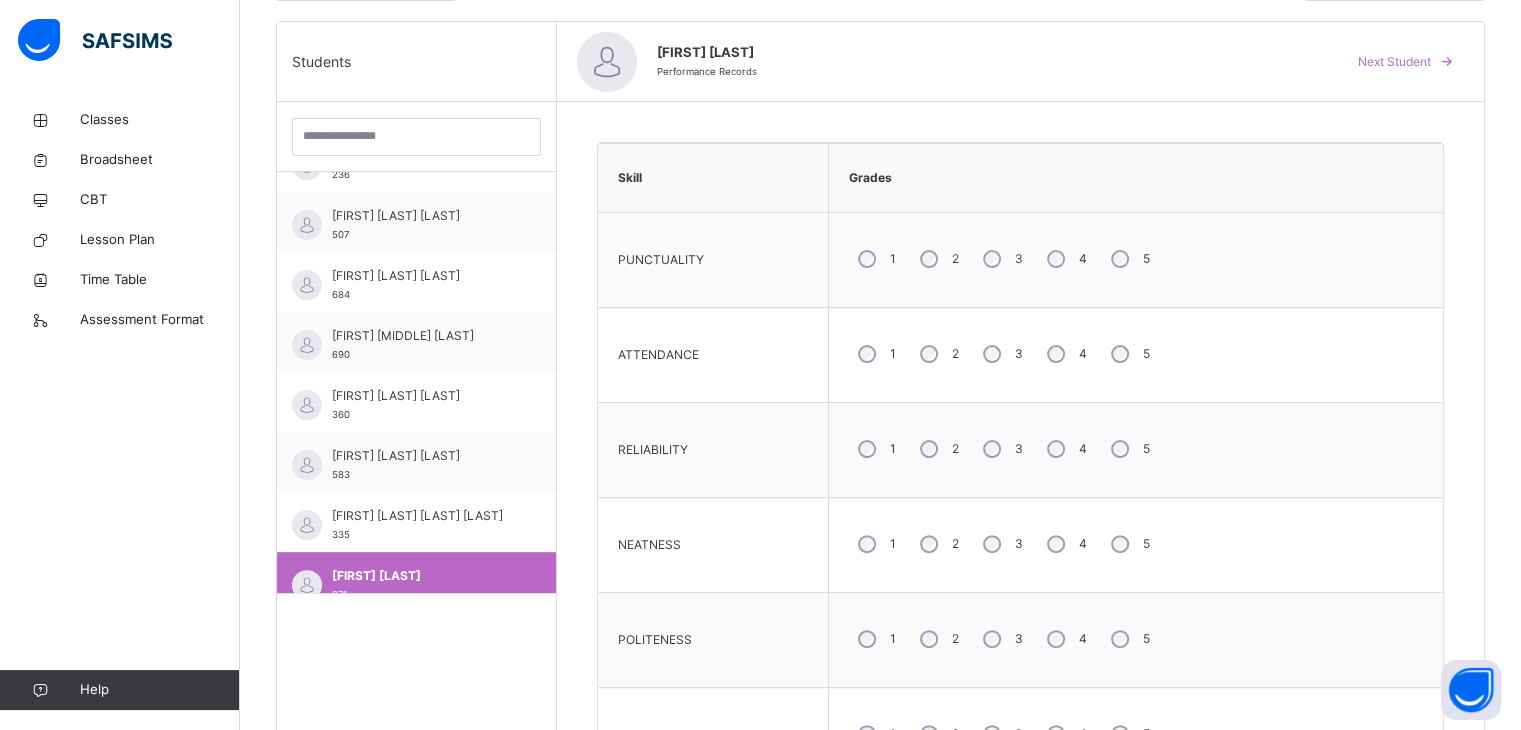 click on "4" at bounding box center [1065, 639] 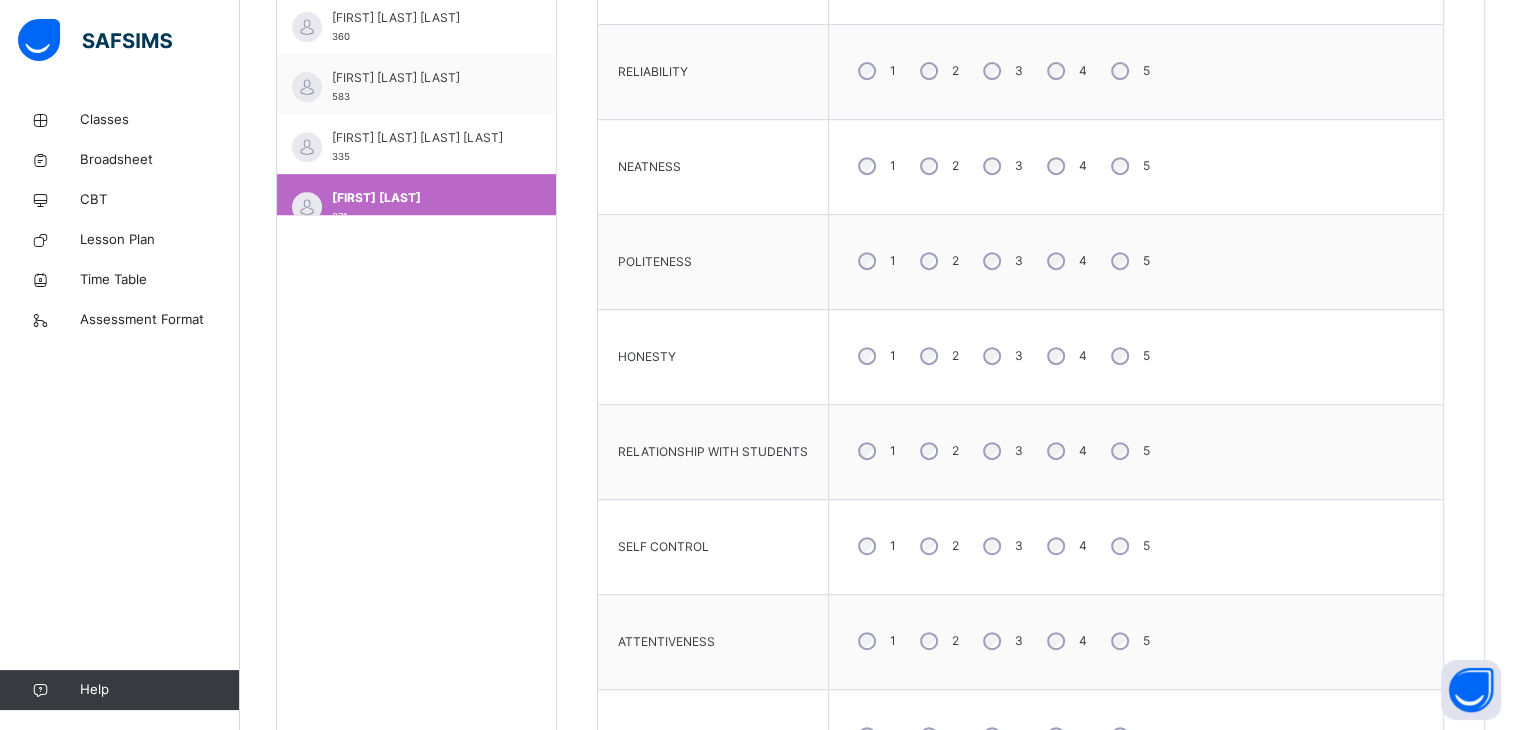 scroll, scrollTop: 899, scrollLeft: 0, axis: vertical 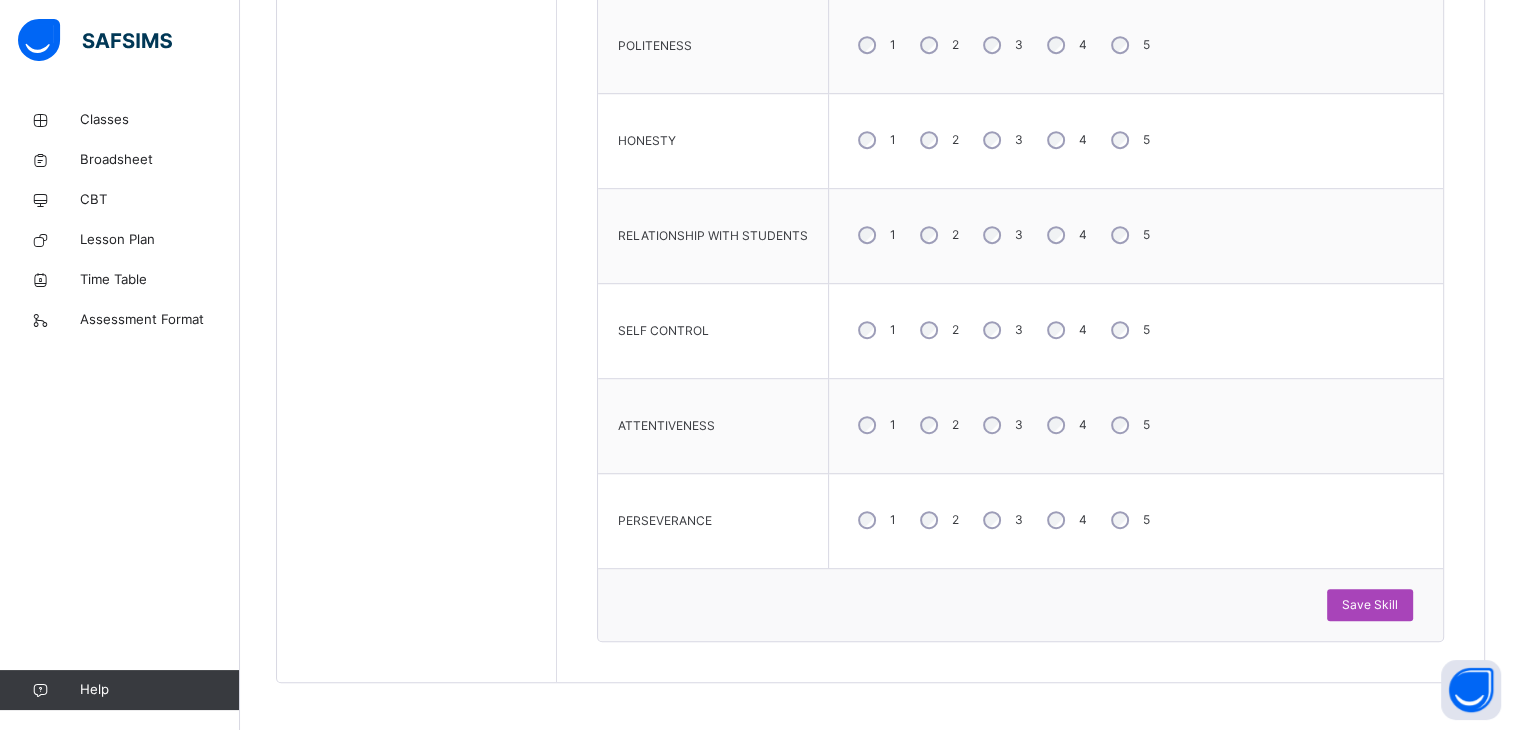 click on "Save Skill" at bounding box center (1370, 605) 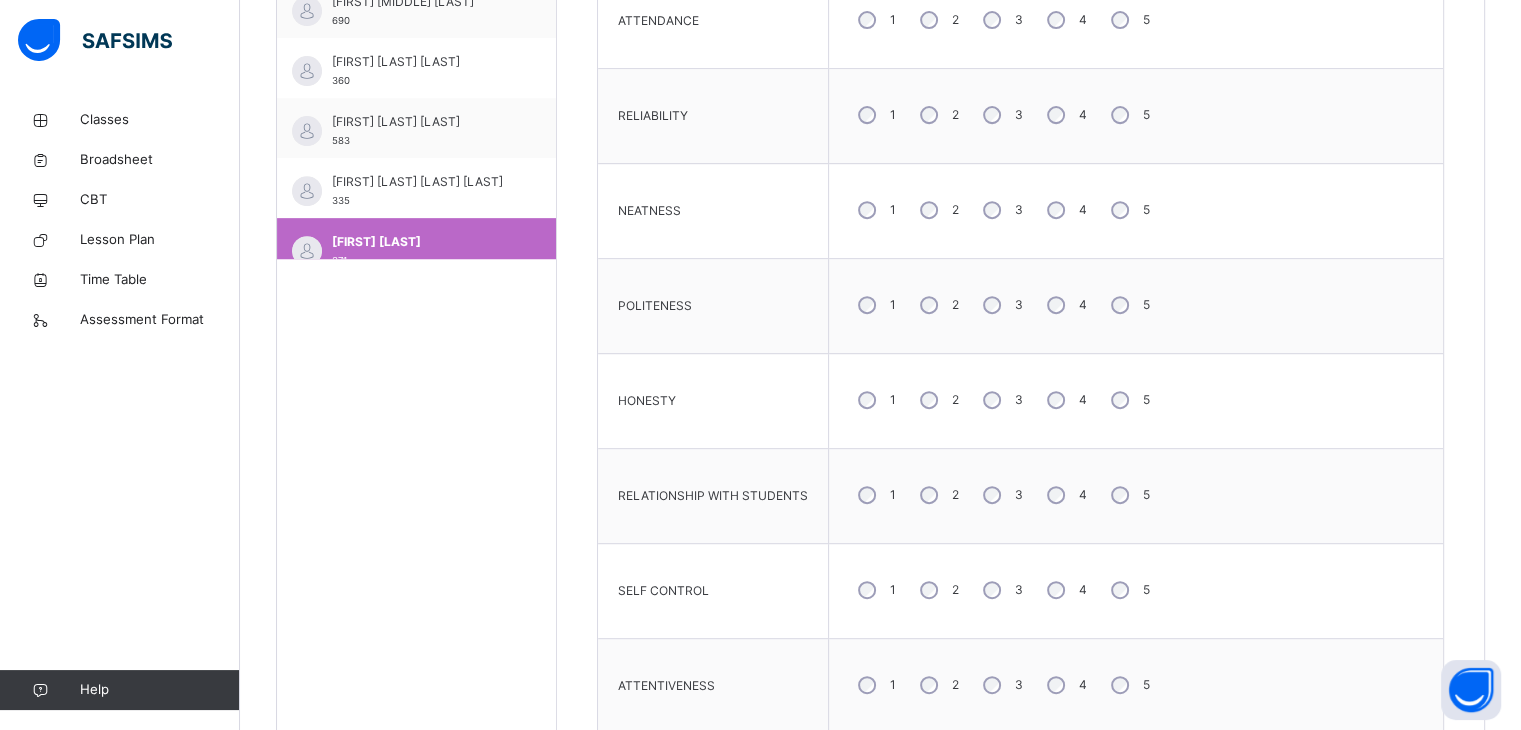 scroll, scrollTop: 816, scrollLeft: 0, axis: vertical 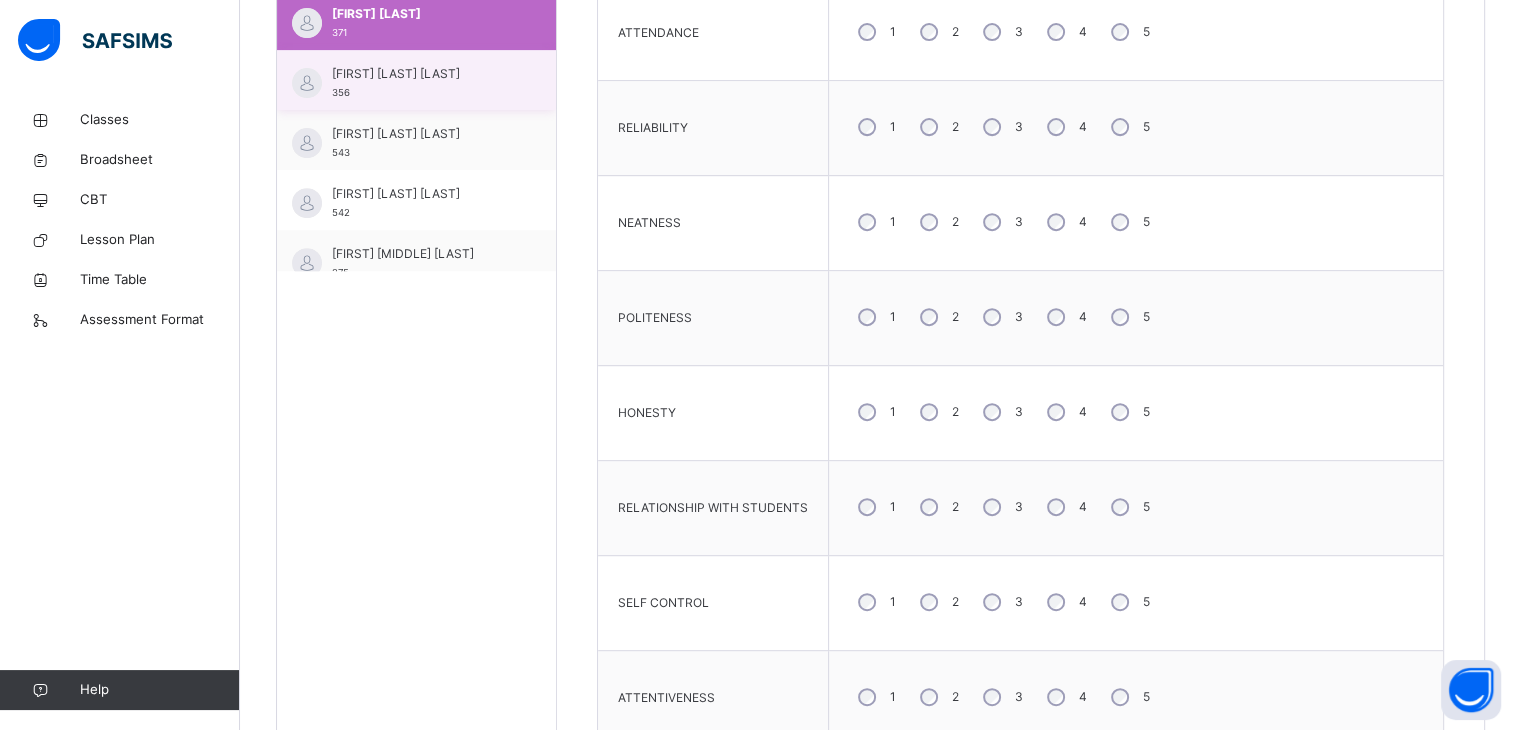 click on "[FIRST] [LAST] [LAST]" at bounding box center (421, 74) 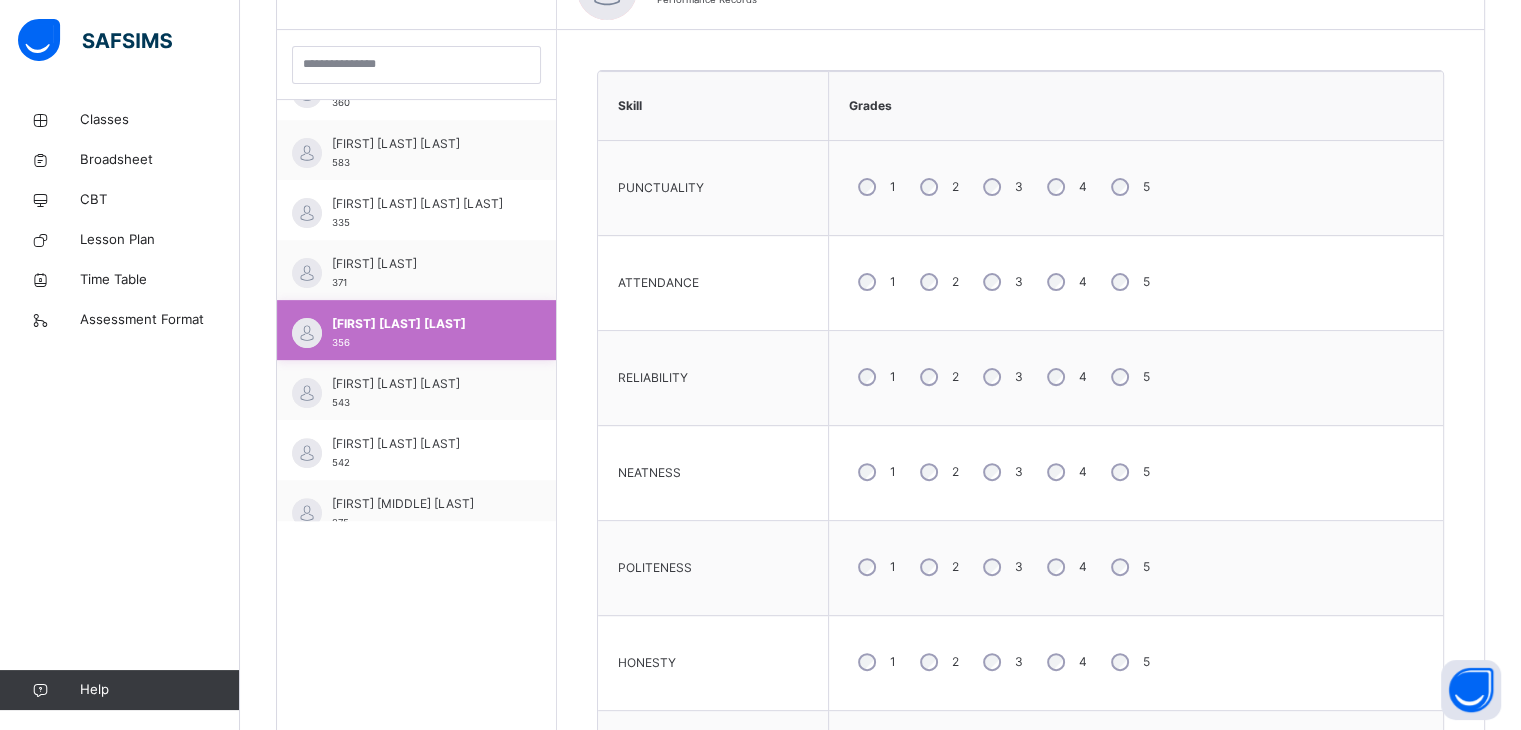 scroll, scrollTop: 816, scrollLeft: 0, axis: vertical 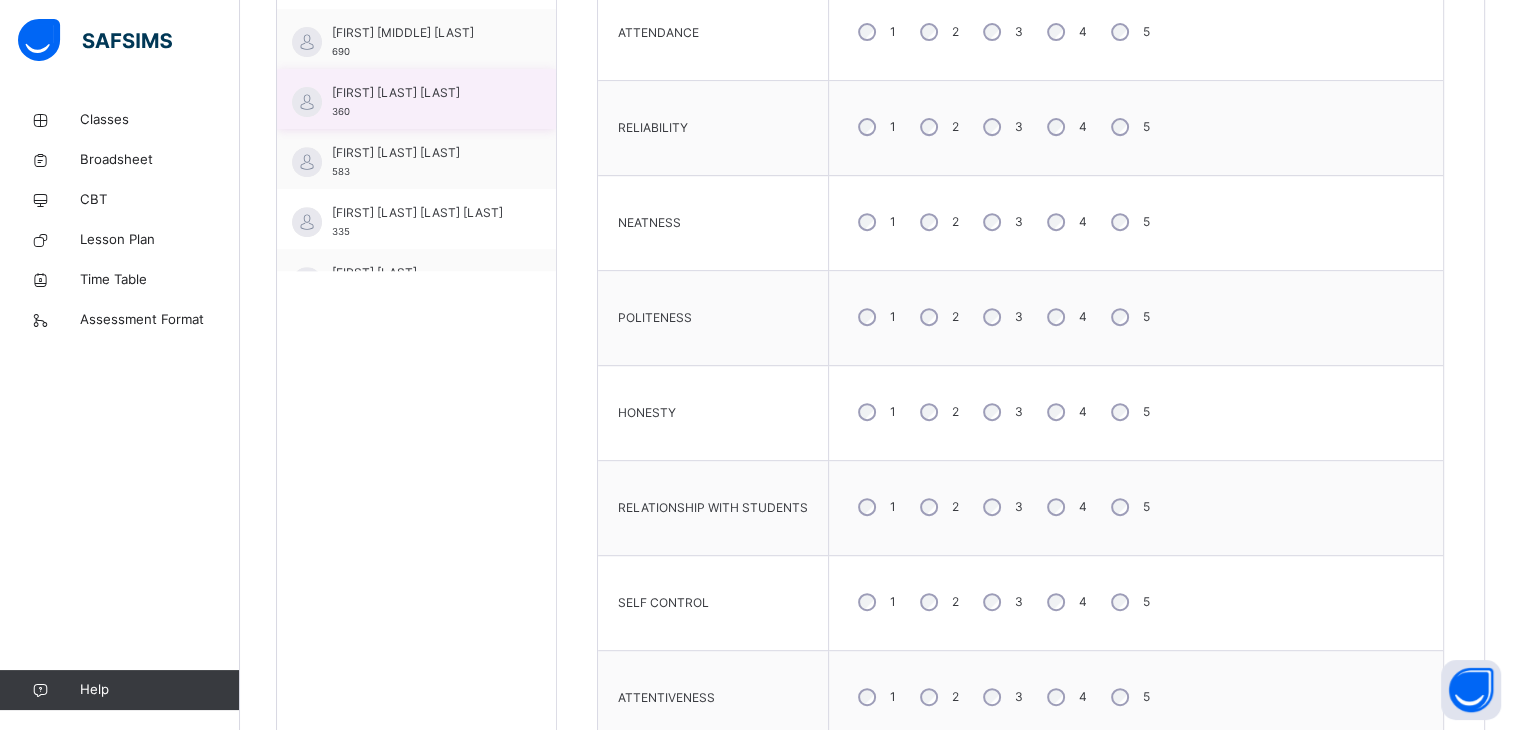 click on "[FIRST] [LAST] [LAST]" at bounding box center (421, 93) 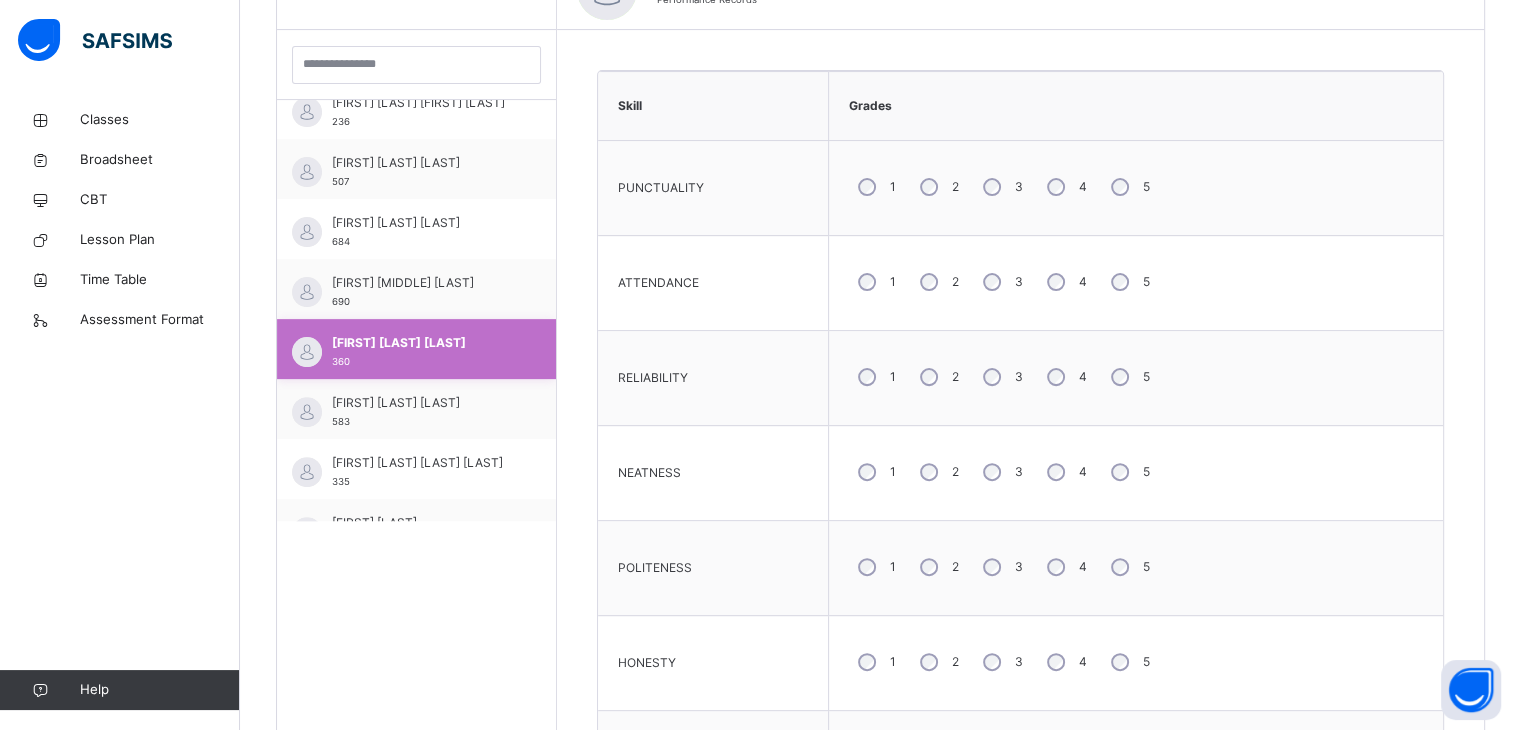 scroll, scrollTop: 816, scrollLeft: 0, axis: vertical 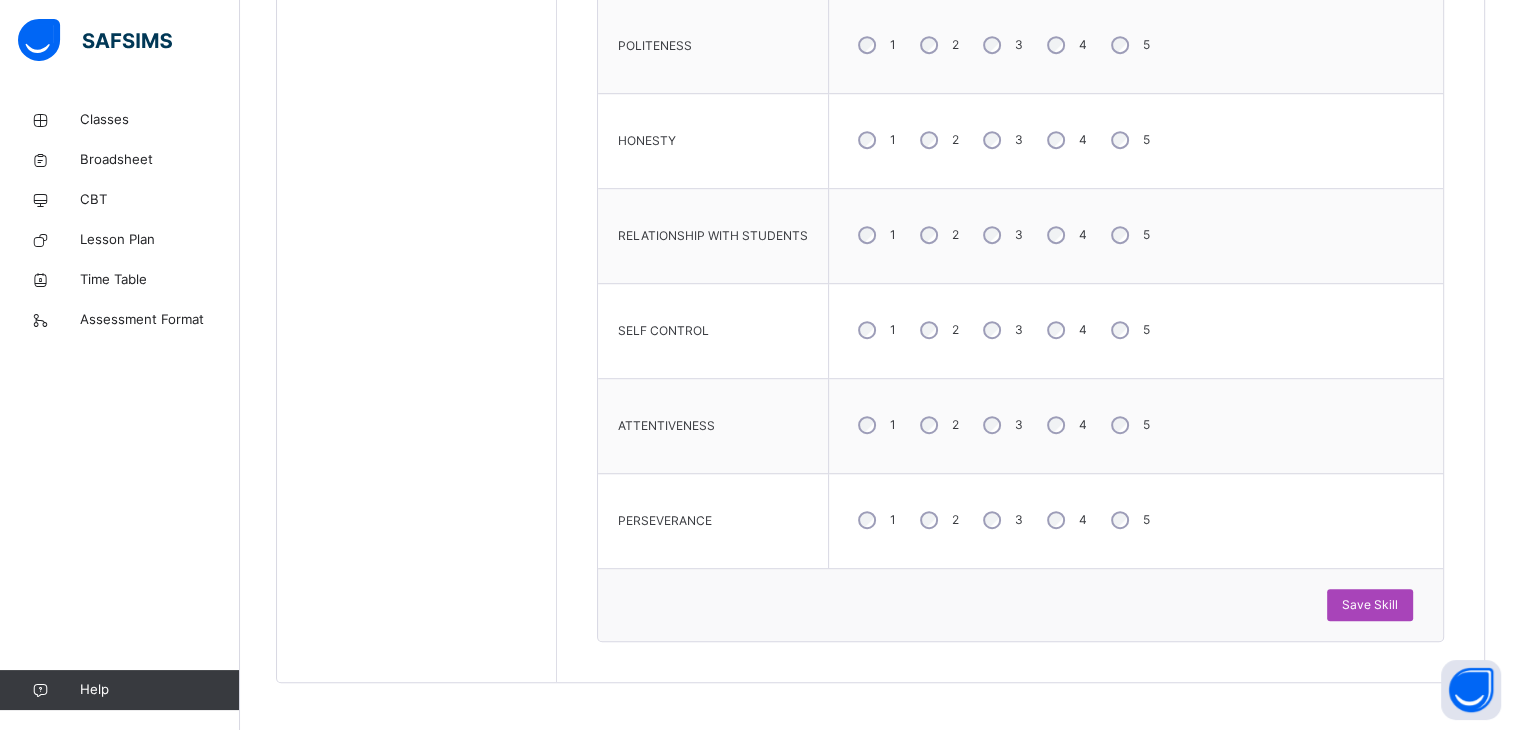 click on "Save Skill" at bounding box center (1370, 605) 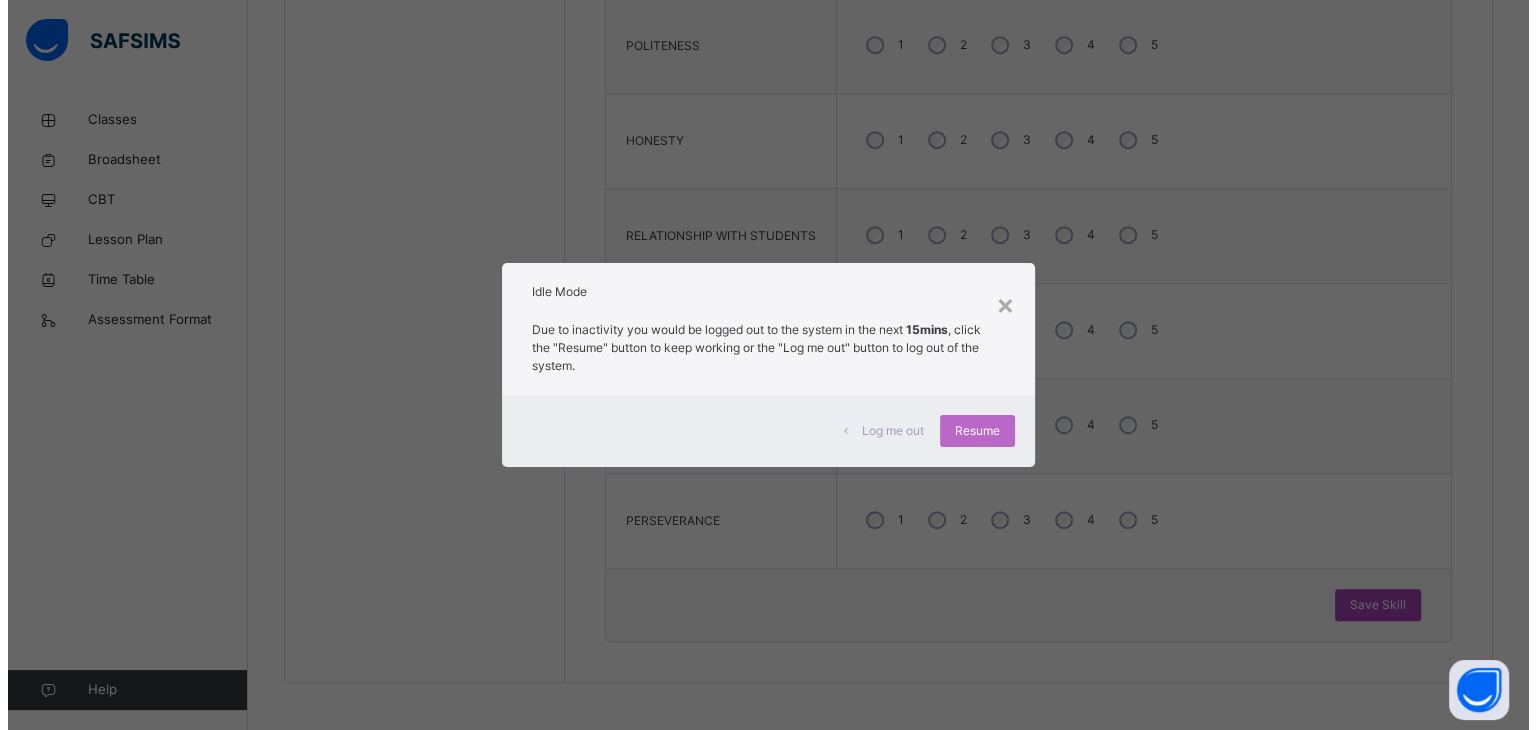 scroll, scrollTop: 0, scrollLeft: 0, axis: both 